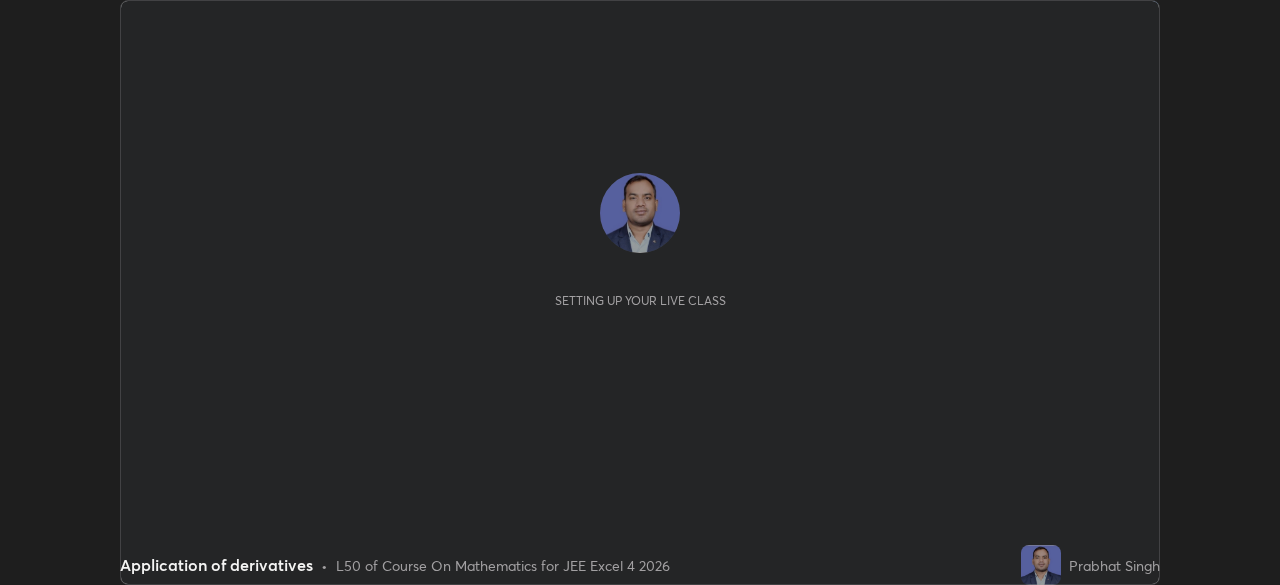 scroll, scrollTop: 0, scrollLeft: 0, axis: both 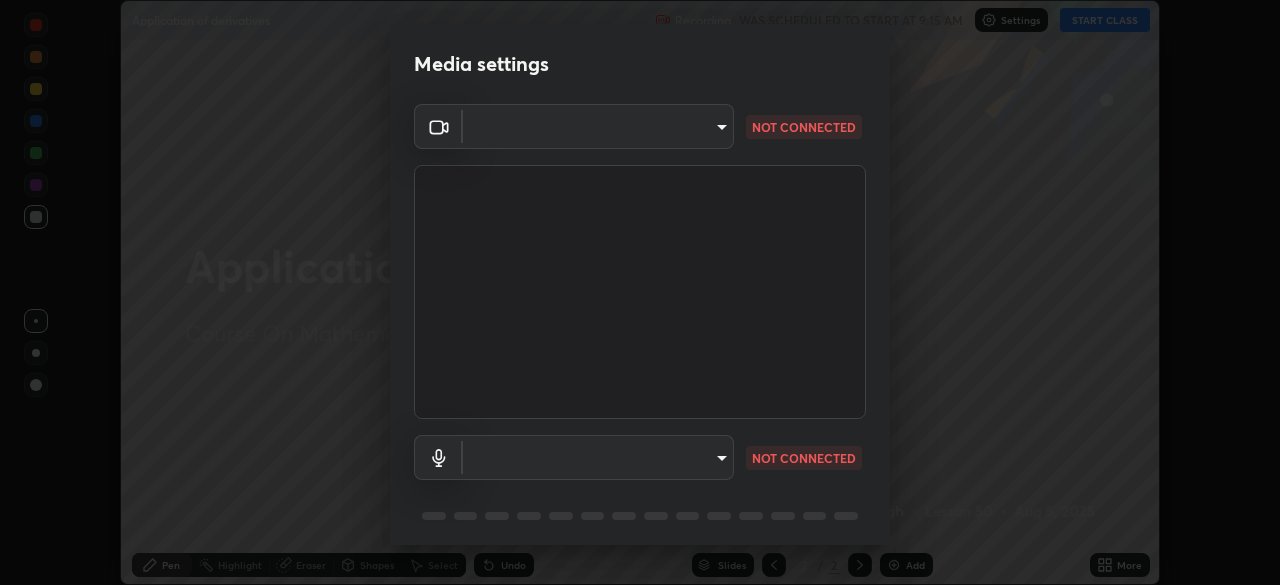 type on "3bea00eeac86fb66be6728b5c695c6c415261c56062ce64894d09a8807f83109" 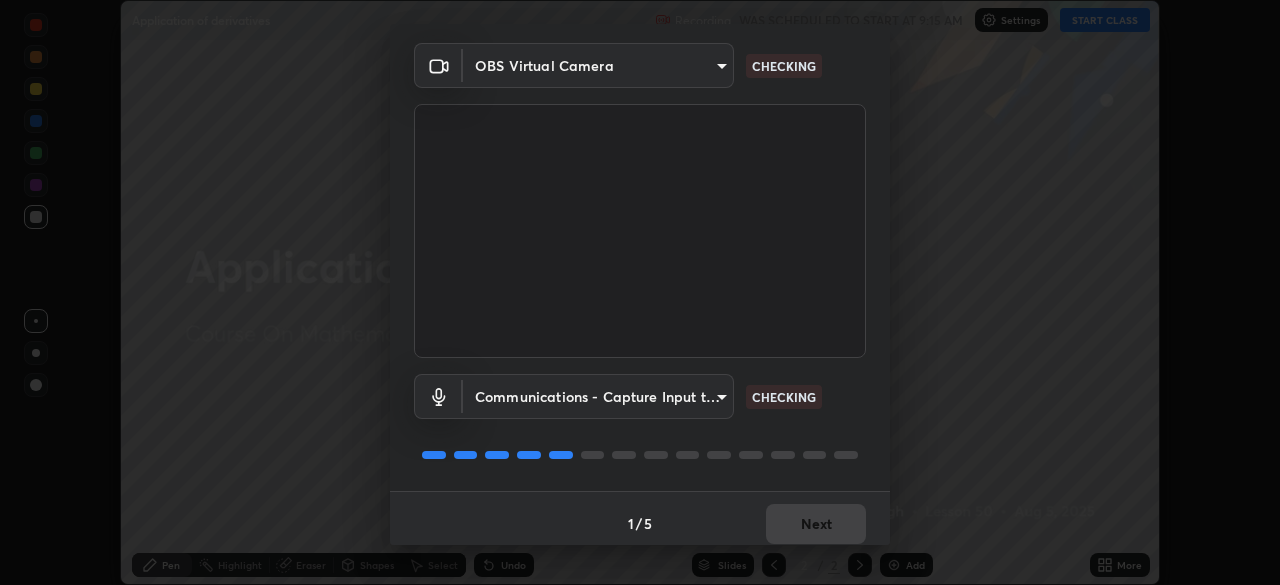 scroll, scrollTop: 71, scrollLeft: 0, axis: vertical 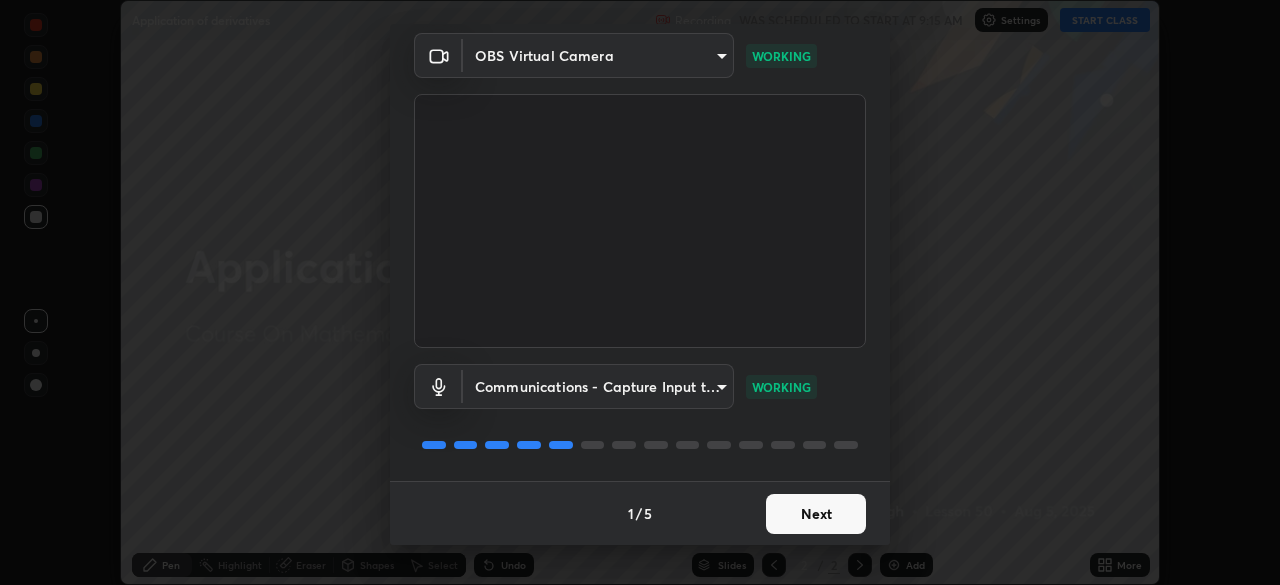 click on "Next" at bounding box center [816, 514] 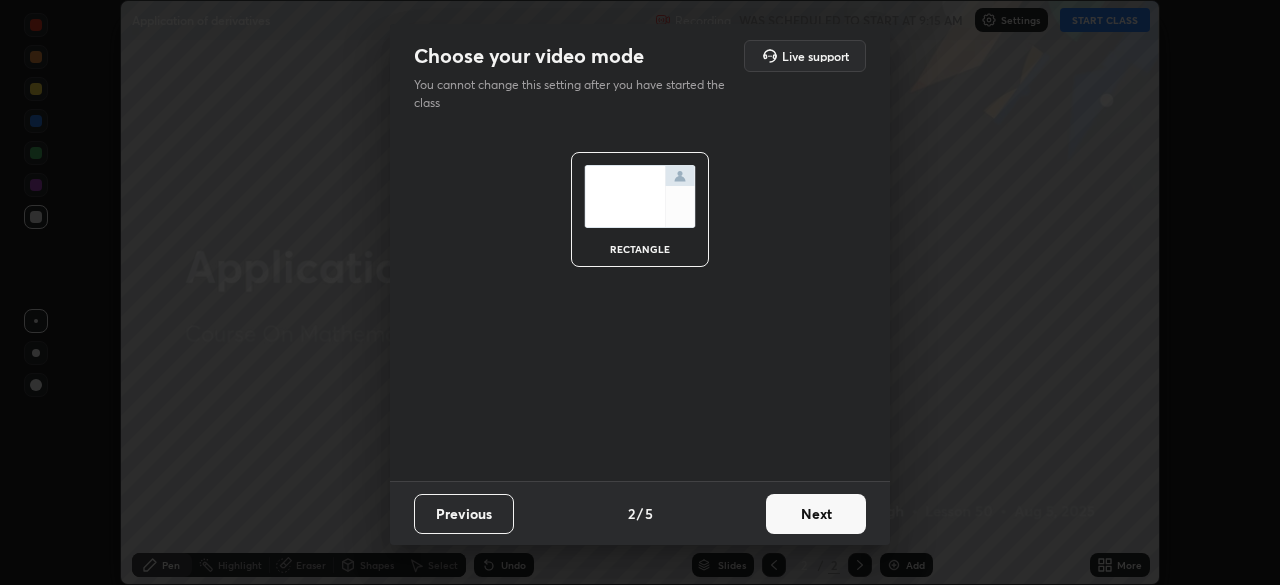 scroll, scrollTop: 0, scrollLeft: 0, axis: both 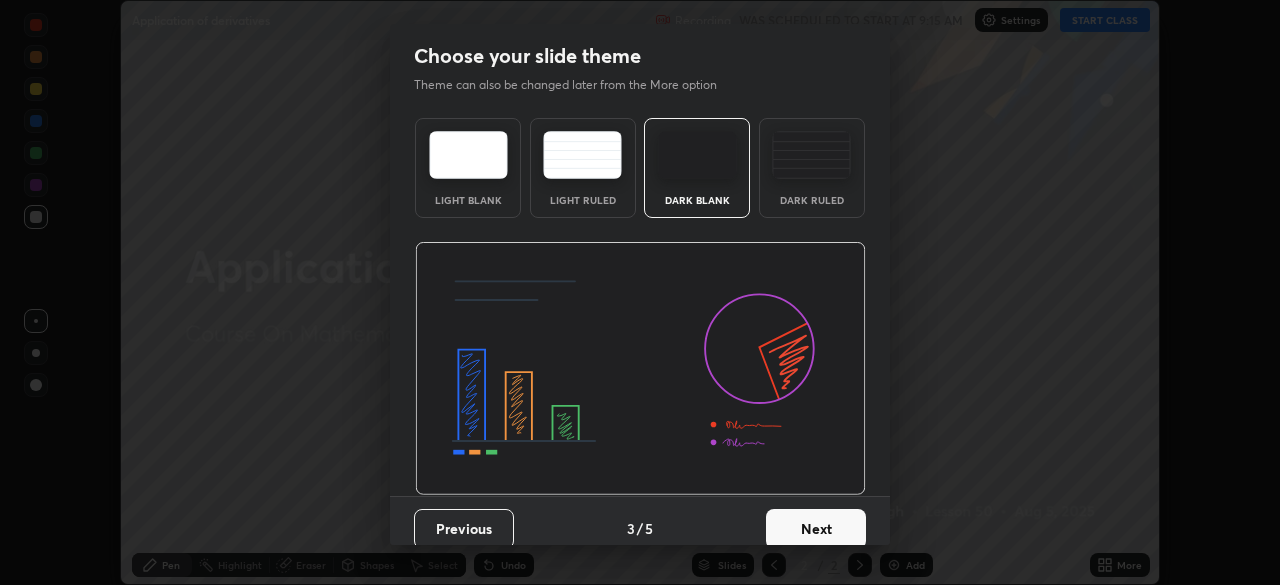 click on "Next" at bounding box center [816, 529] 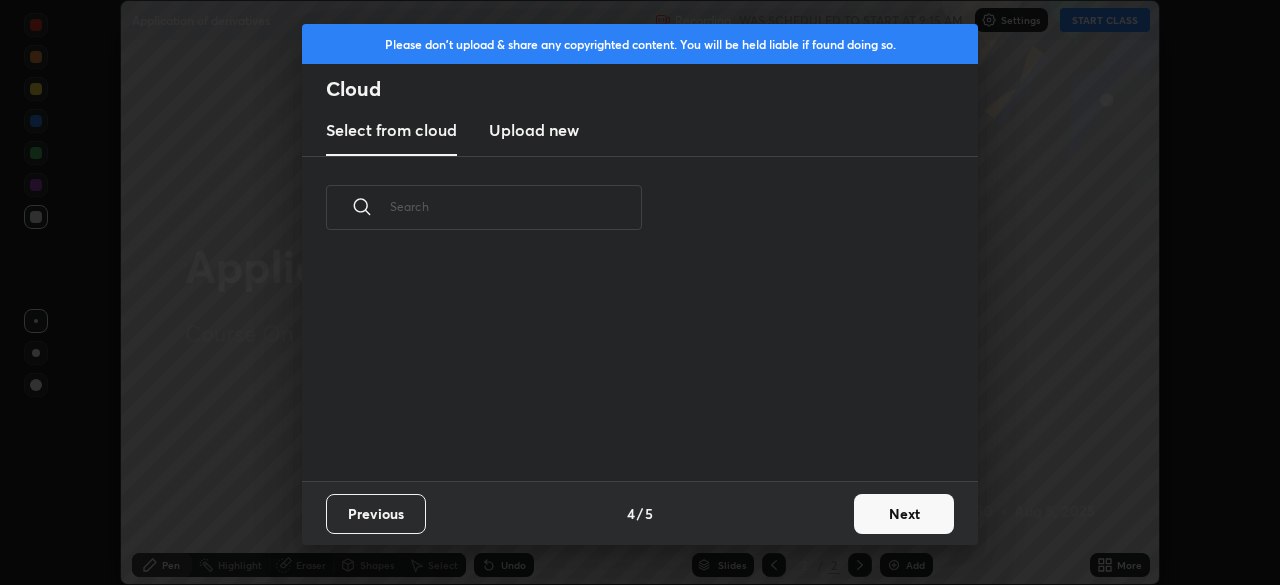 click on "Next" at bounding box center (904, 514) 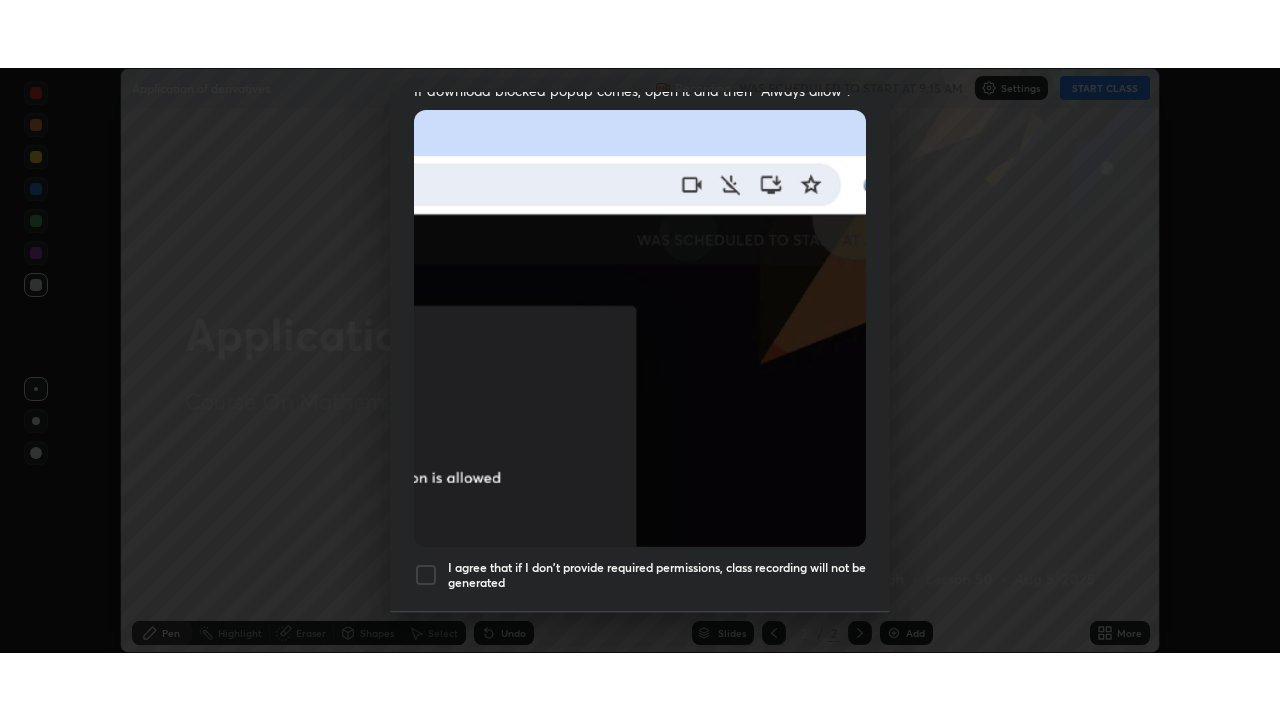 scroll, scrollTop: 479, scrollLeft: 0, axis: vertical 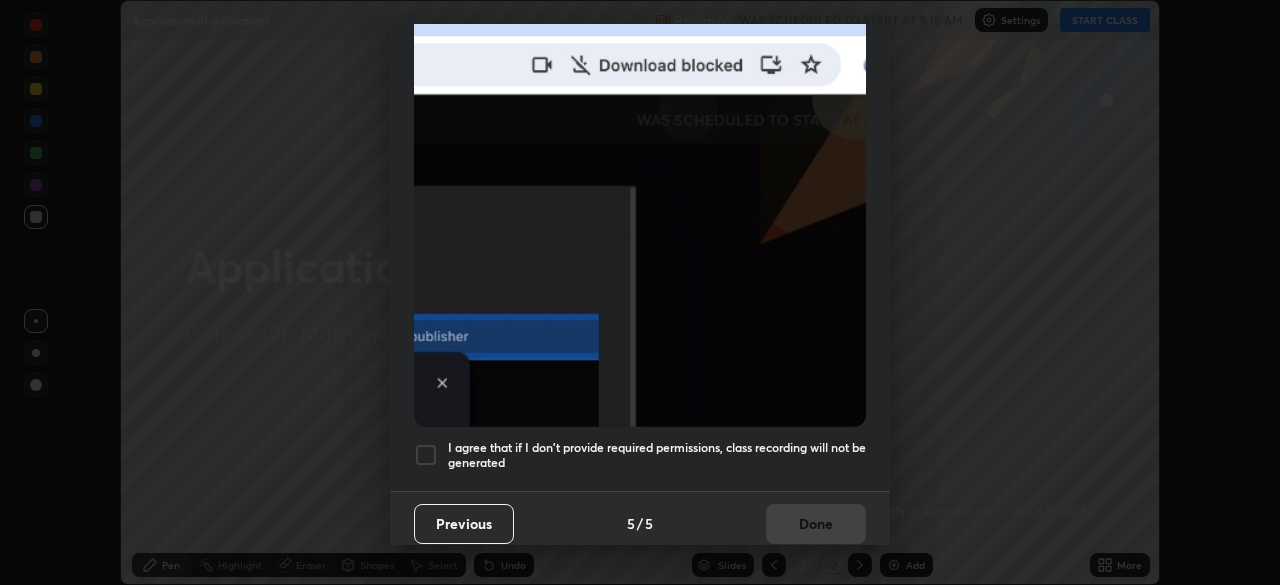 click at bounding box center [426, 455] 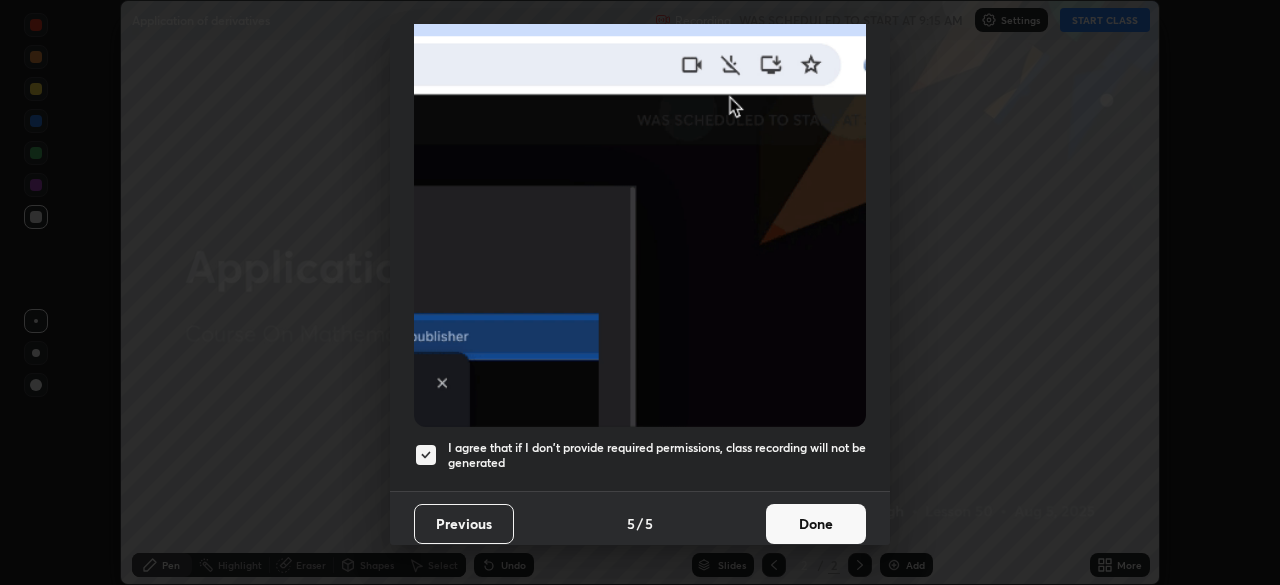 click on "Done" at bounding box center [816, 524] 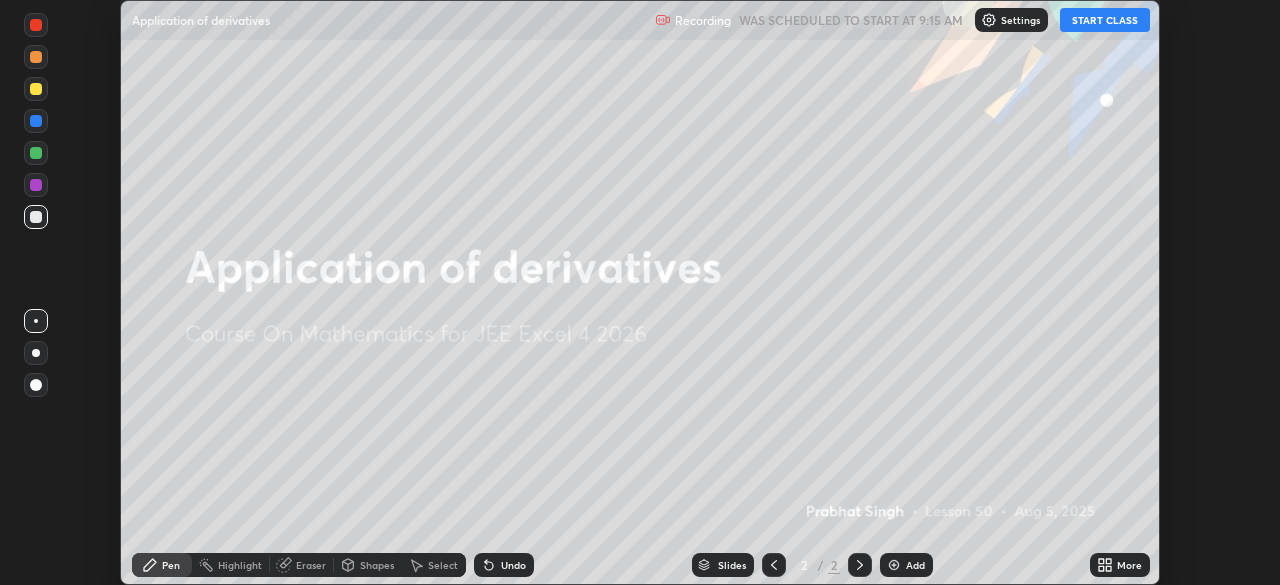 click on "START CLASS" at bounding box center (1105, 20) 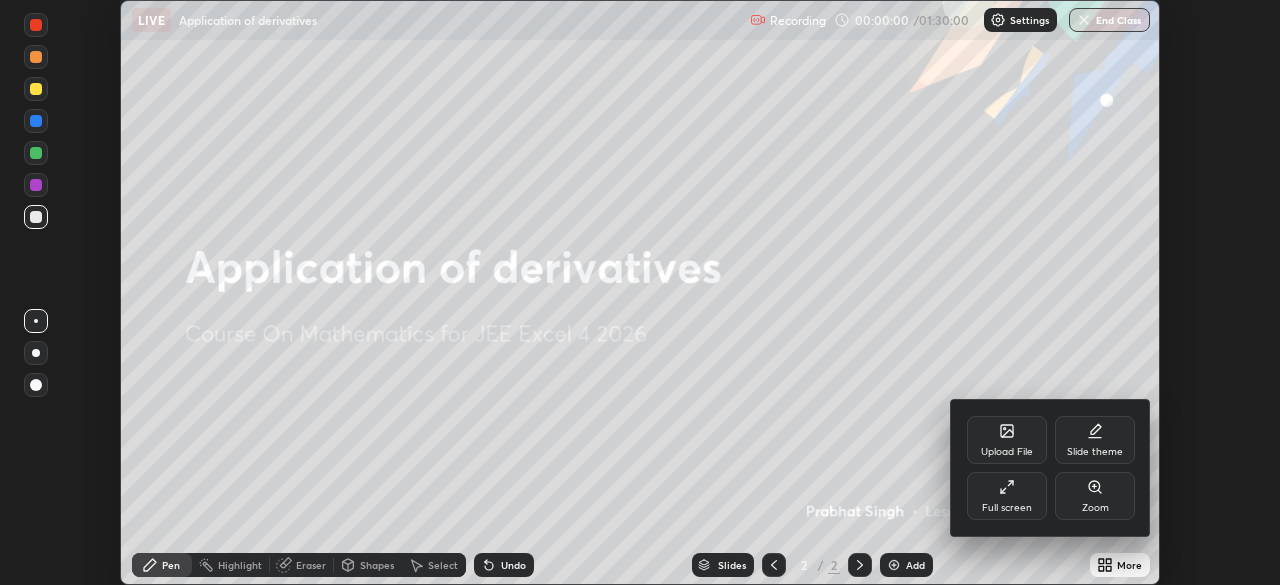 click on "Full screen" at bounding box center (1007, 496) 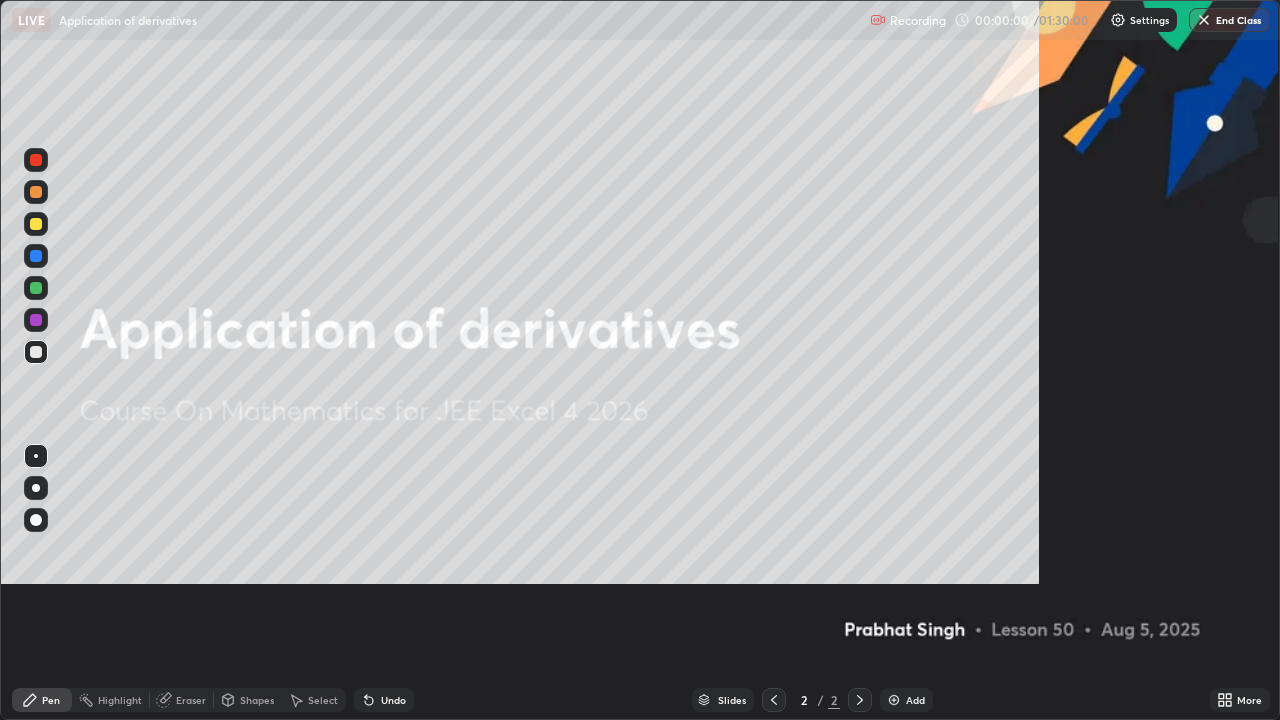 scroll, scrollTop: 99280, scrollLeft: 98720, axis: both 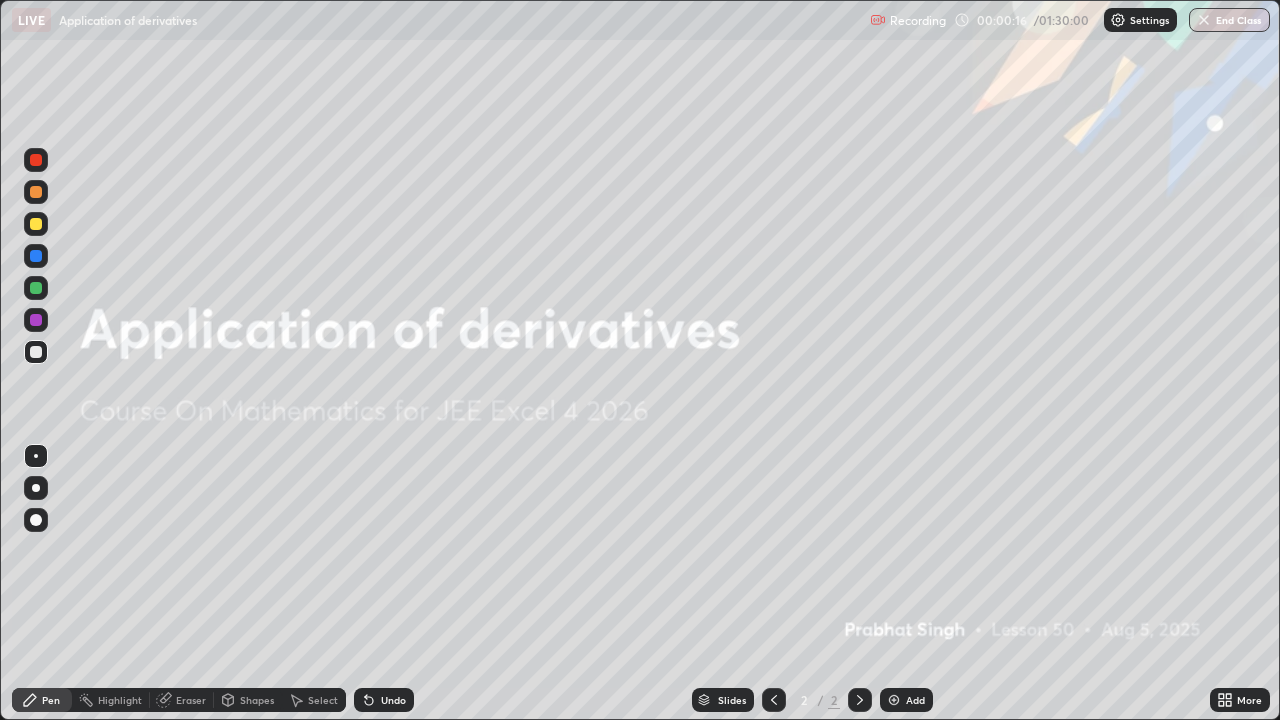 click at bounding box center (894, 700) 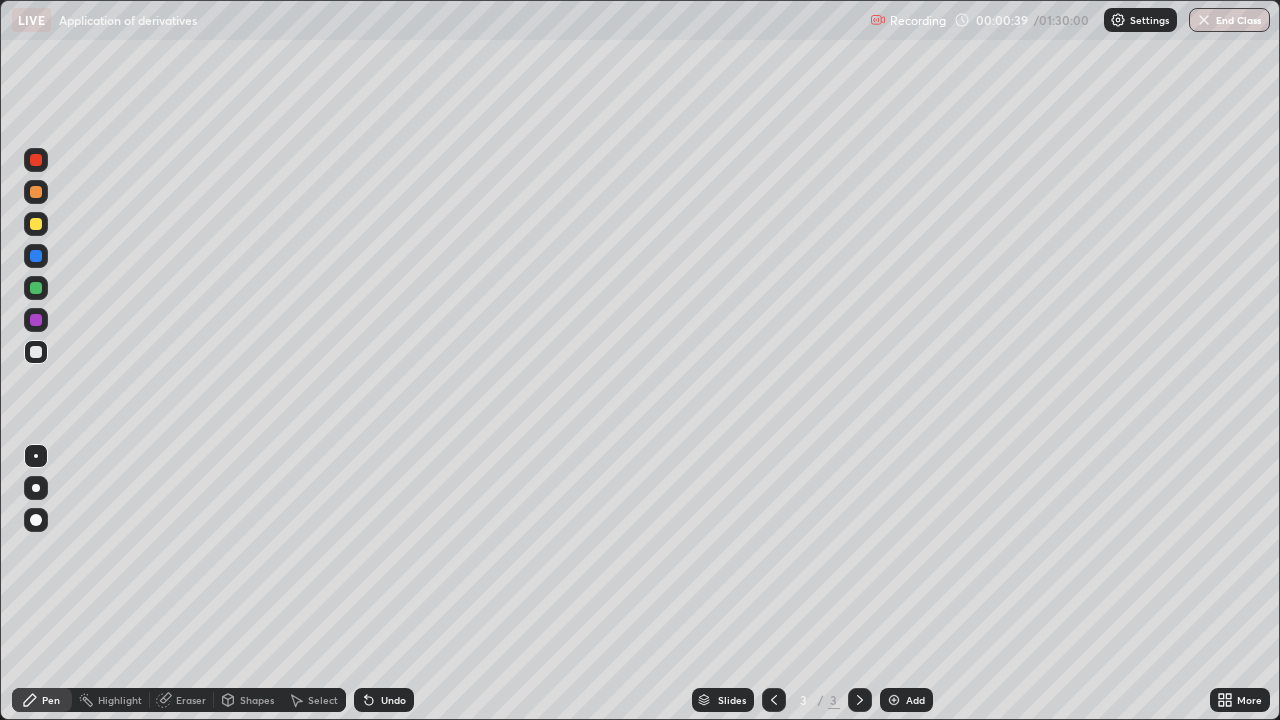 click at bounding box center [36, 224] 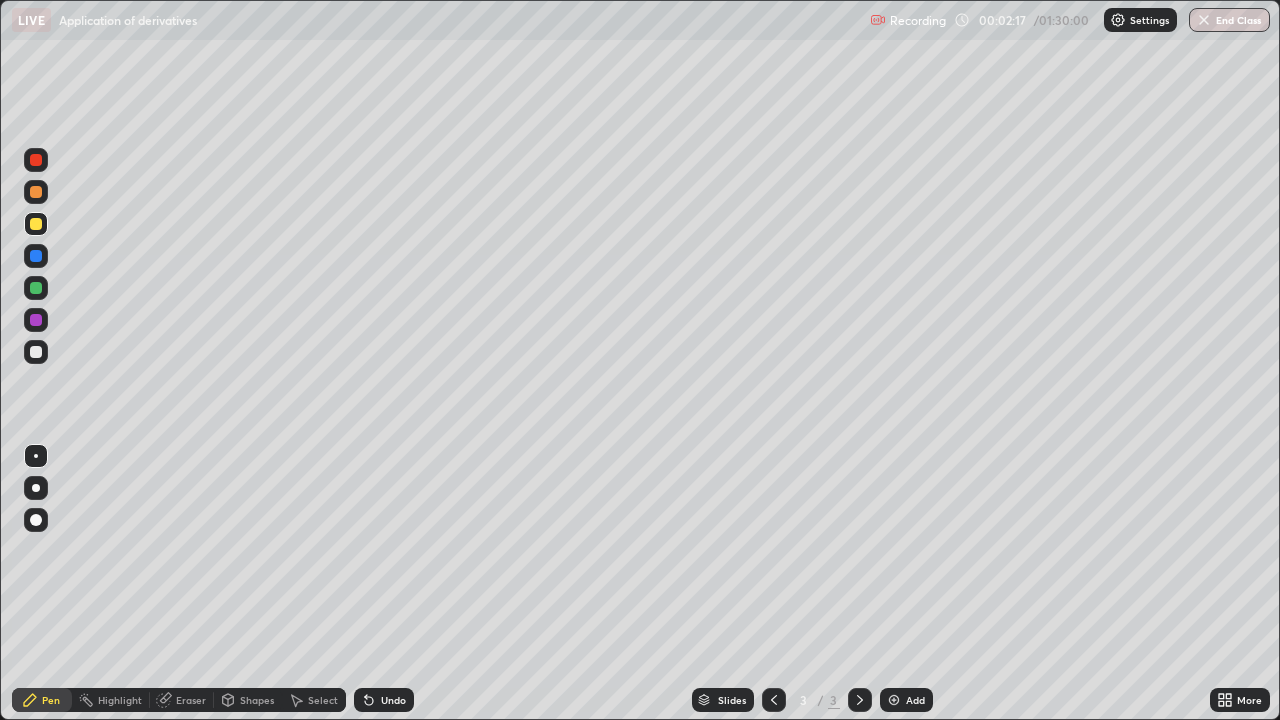 click at bounding box center (36, 288) 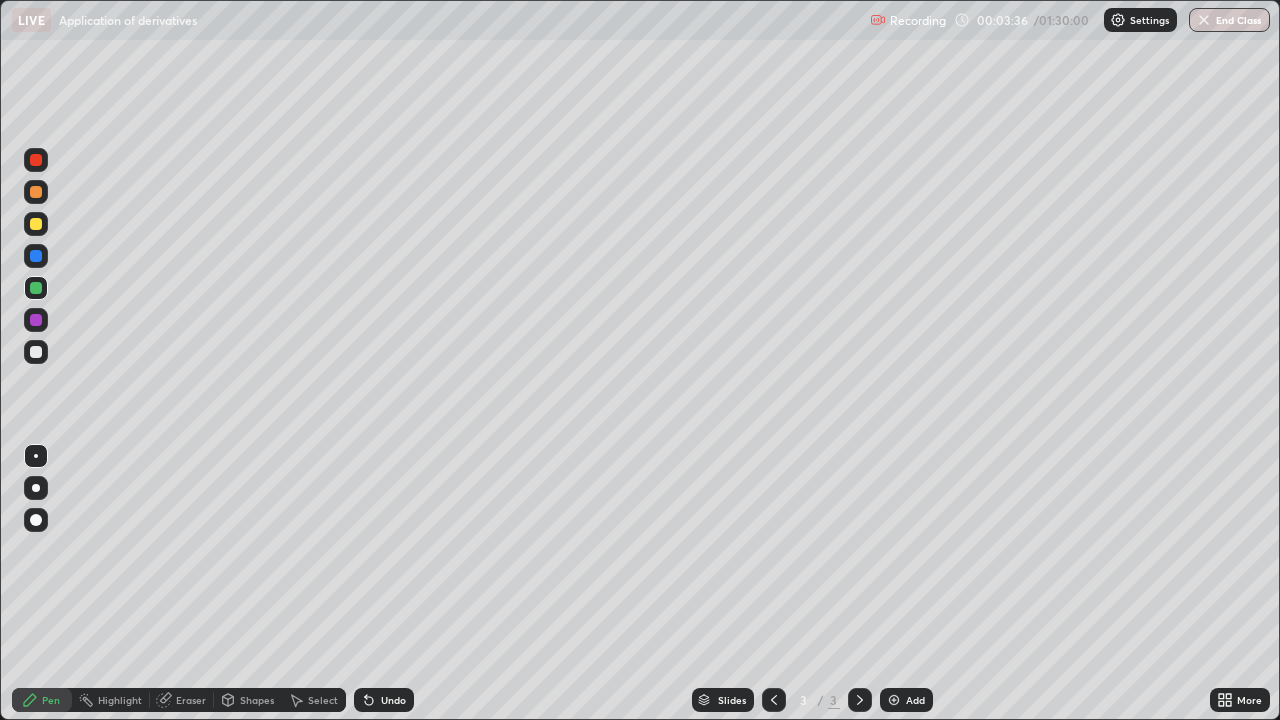click on "Add" at bounding box center [906, 700] 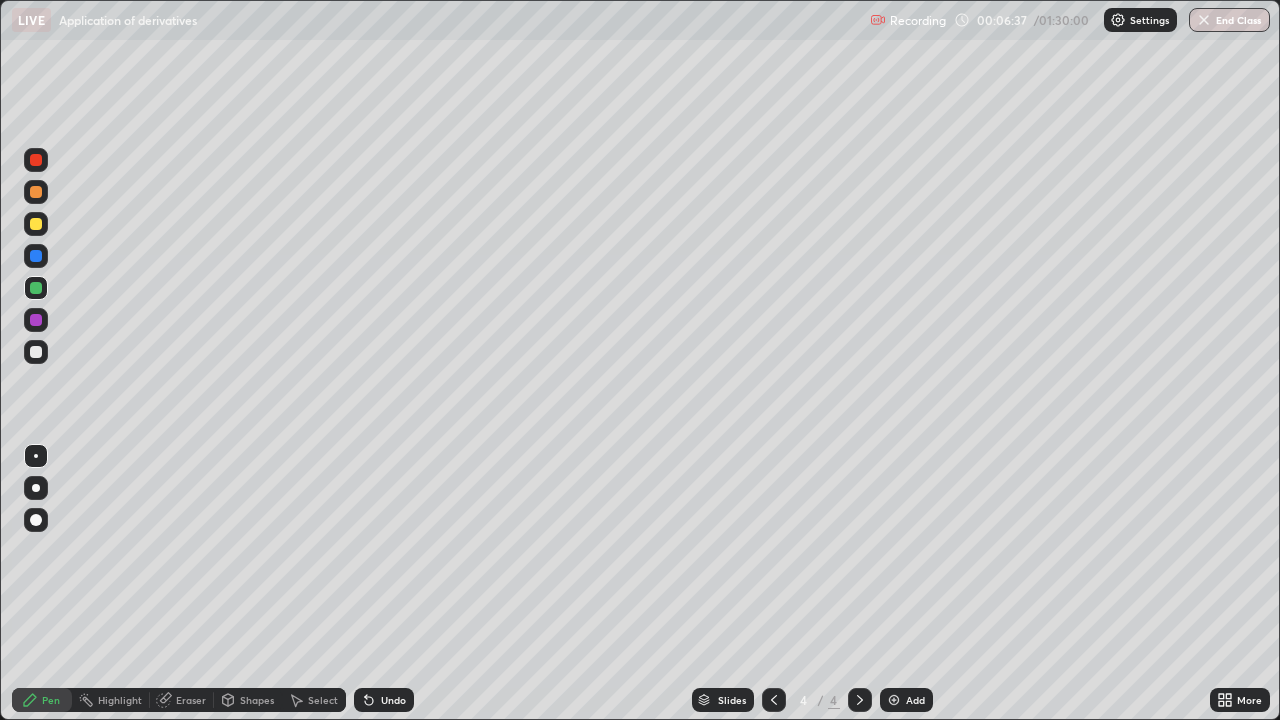click at bounding box center (894, 700) 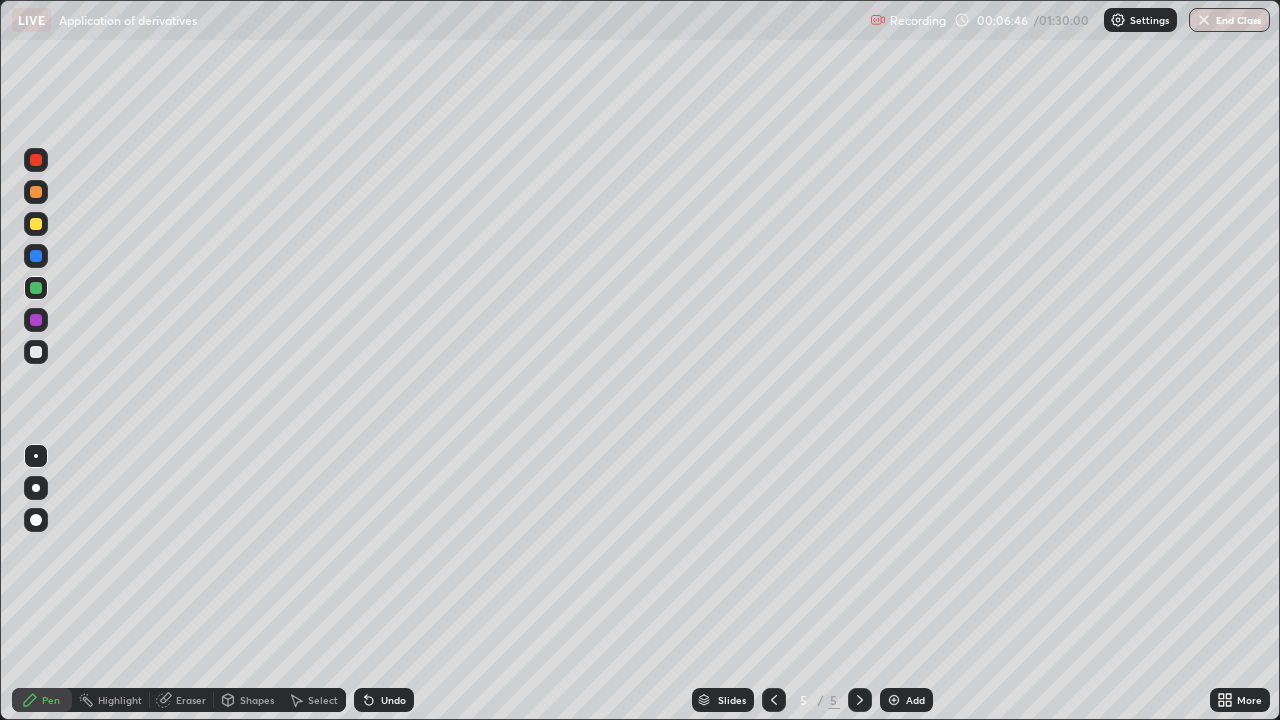 click at bounding box center (36, 352) 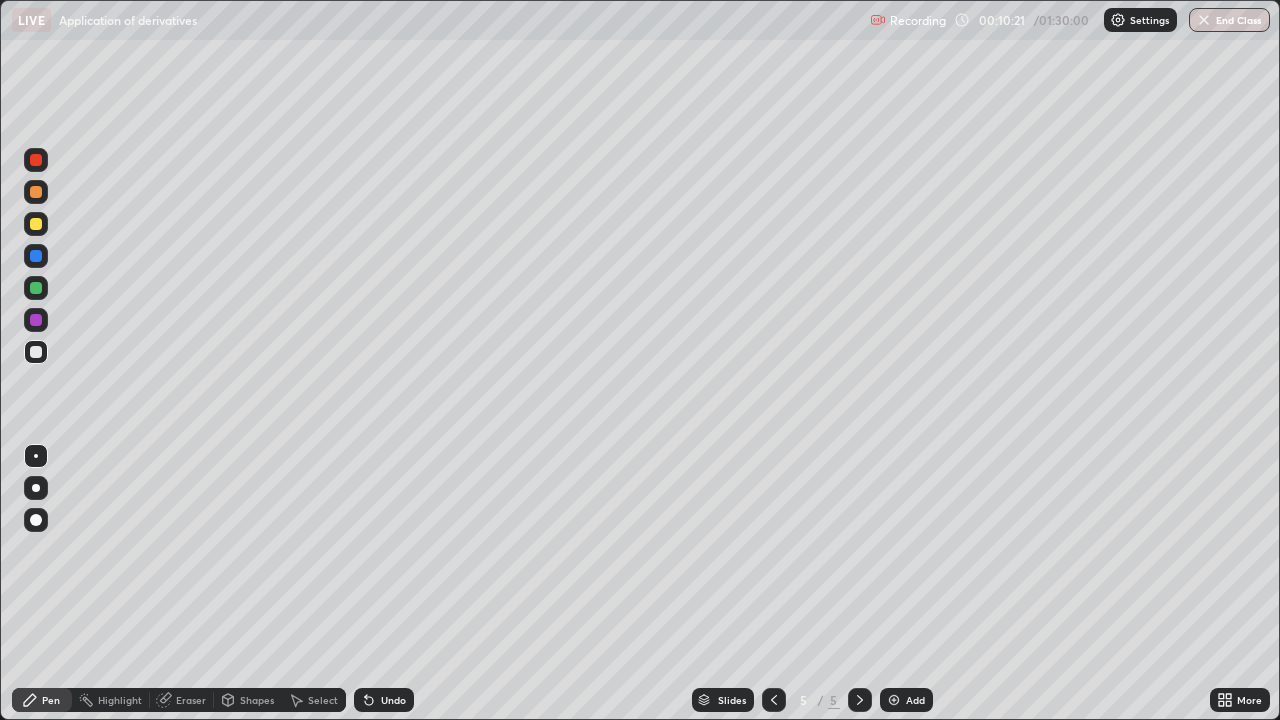 click at bounding box center (36, 288) 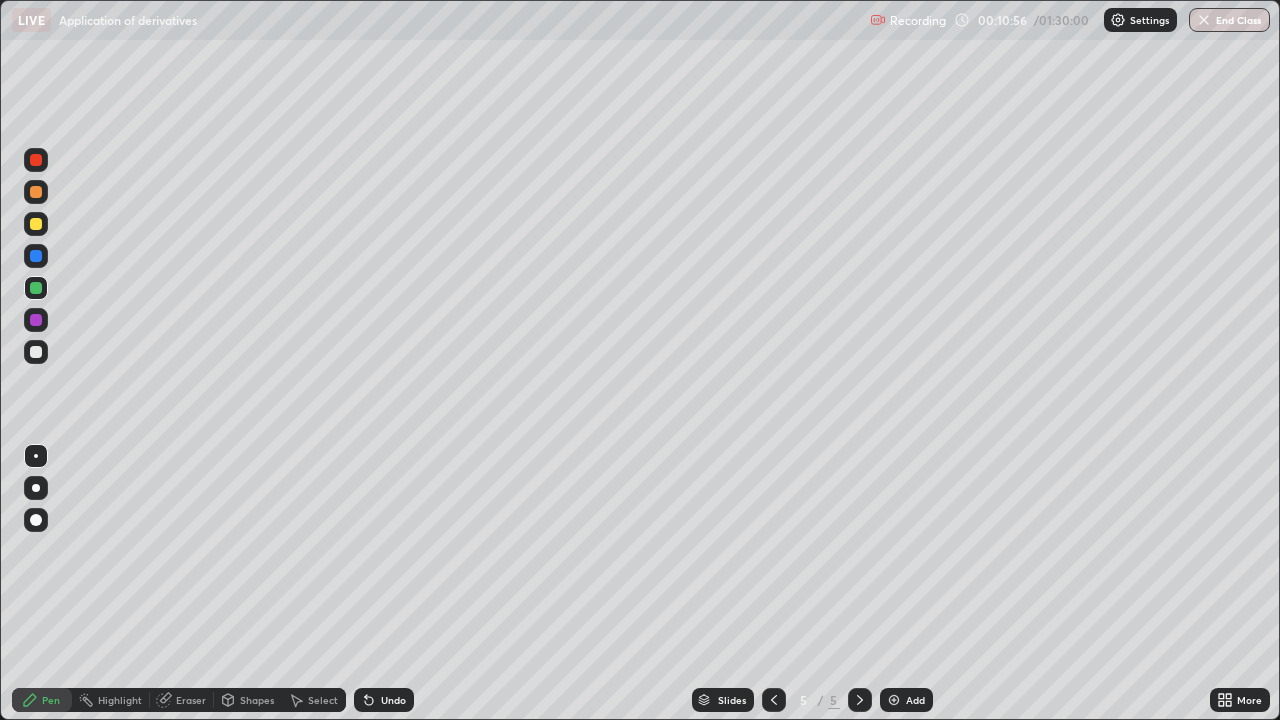 click at bounding box center [36, 352] 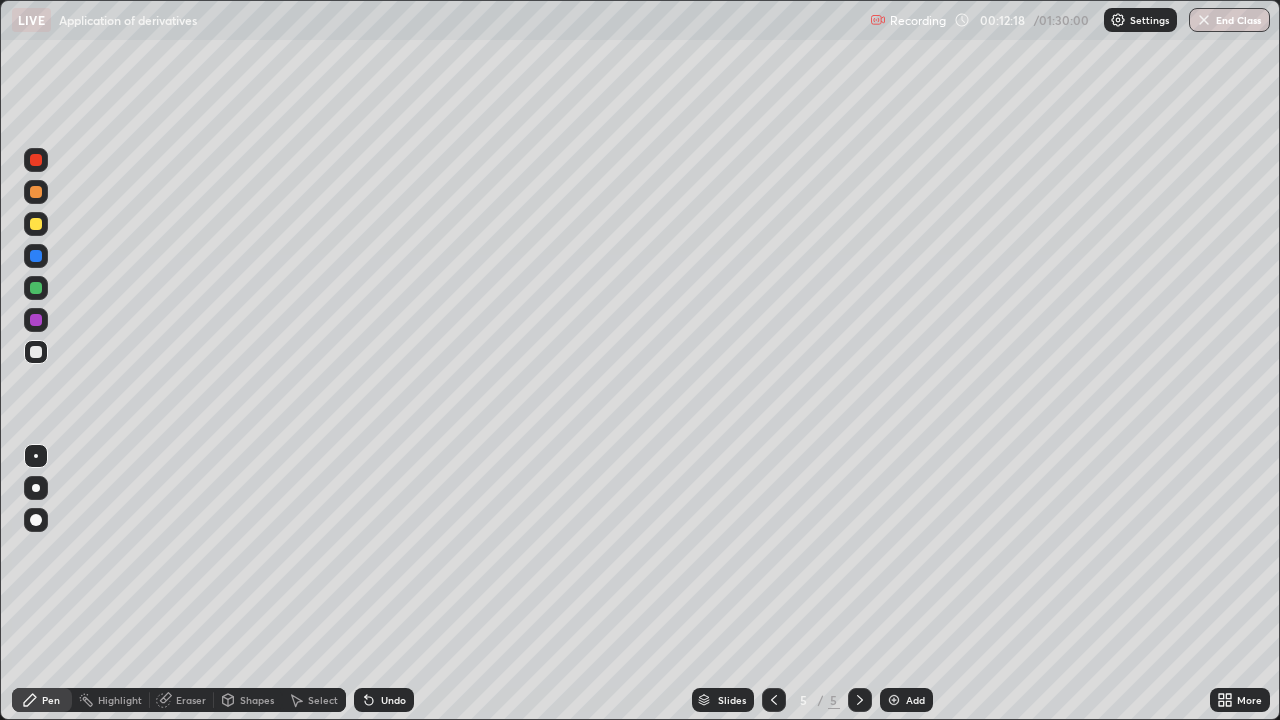 click on "Shapes" at bounding box center [257, 700] 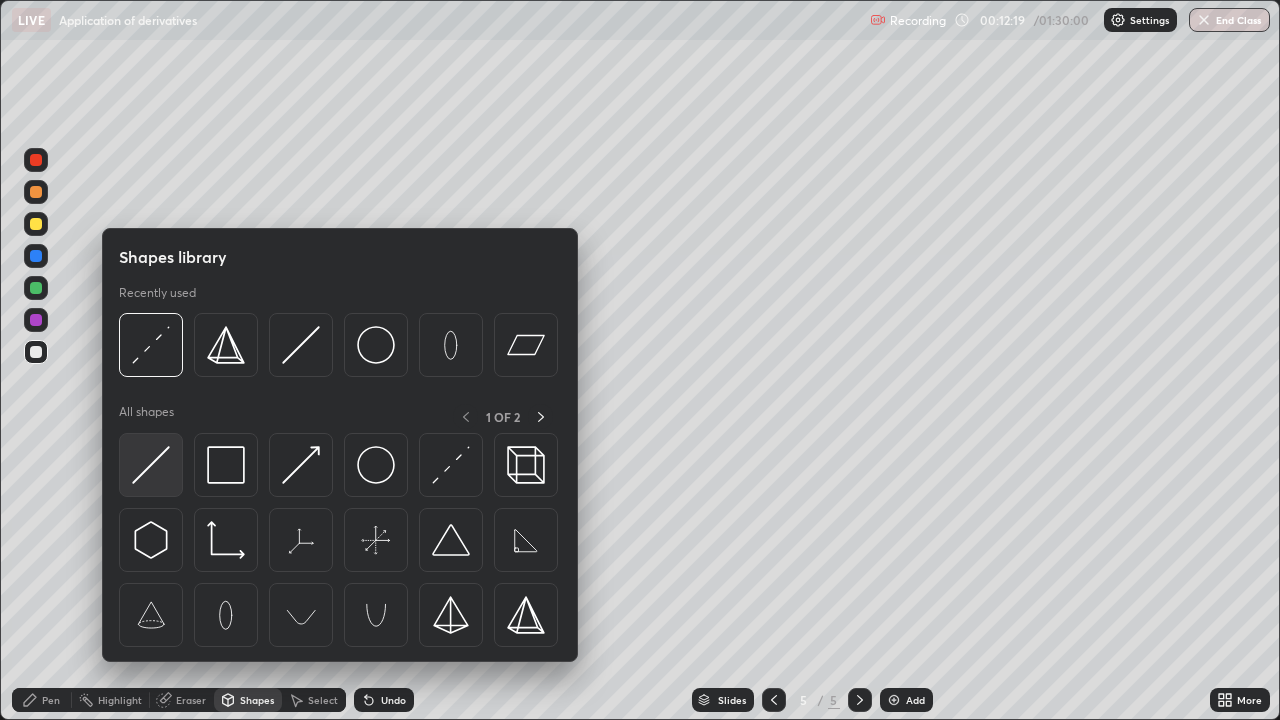 click at bounding box center [151, 465] 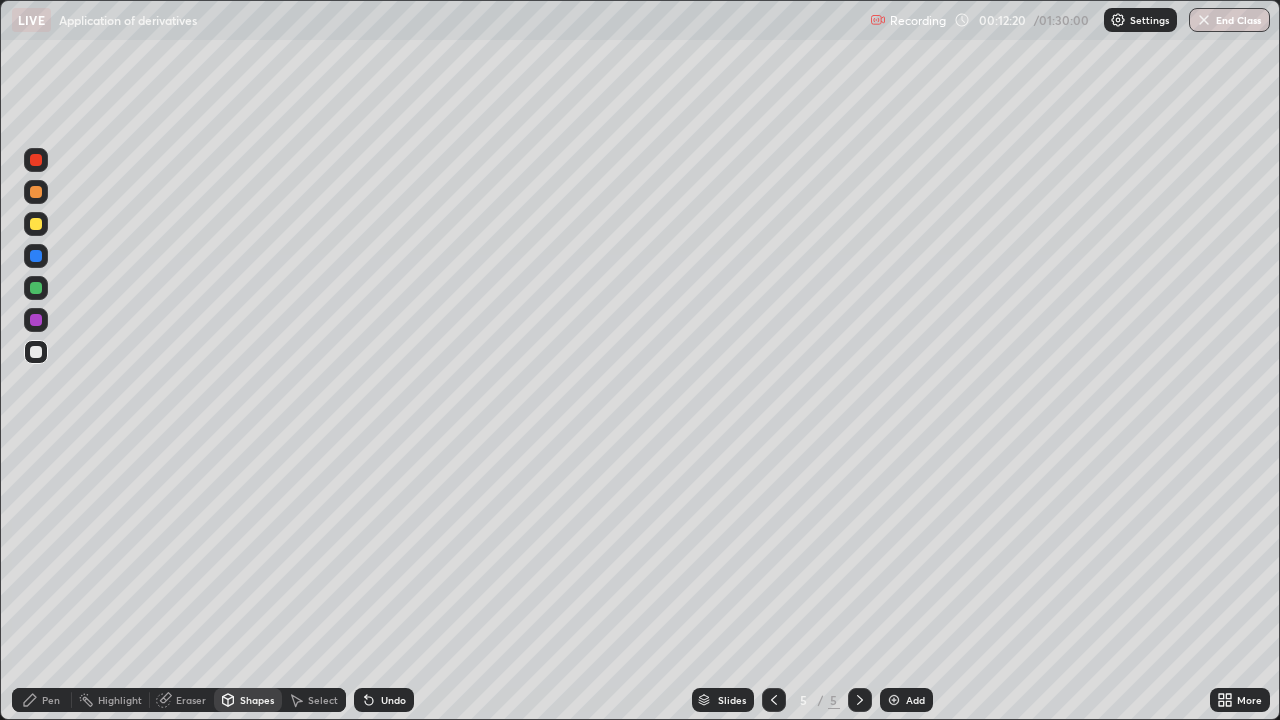 click at bounding box center (36, 320) 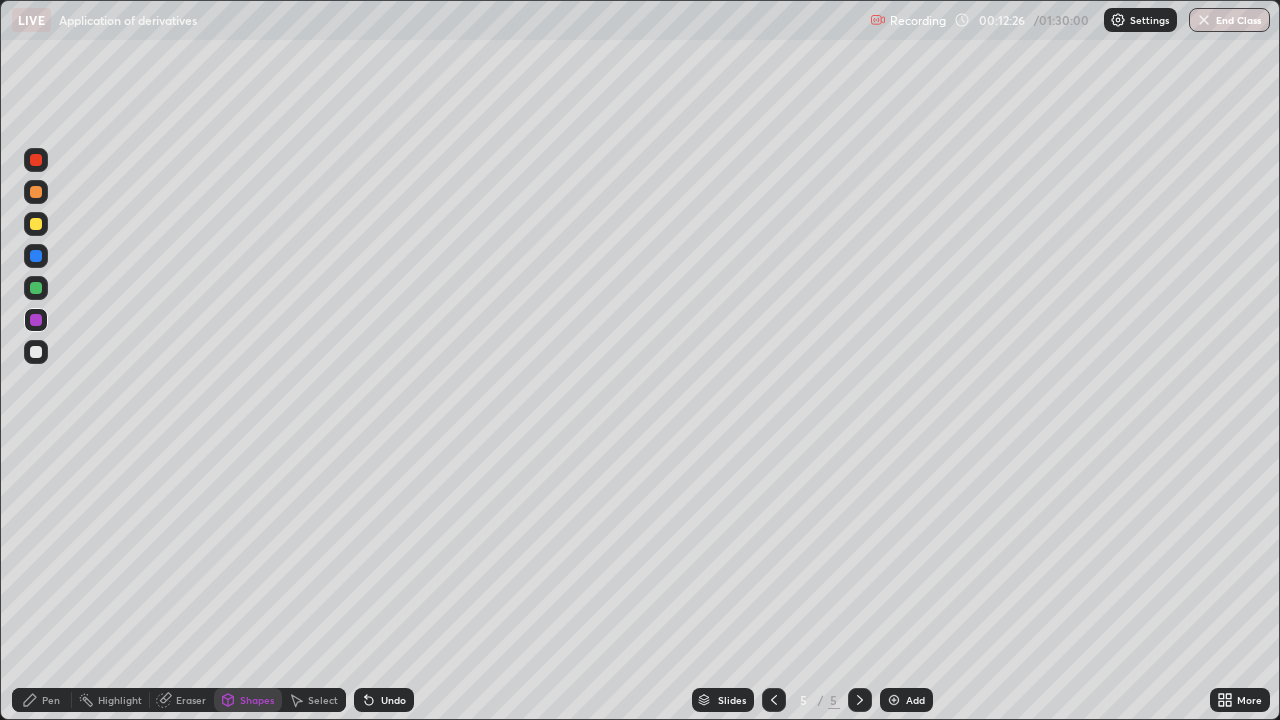 click 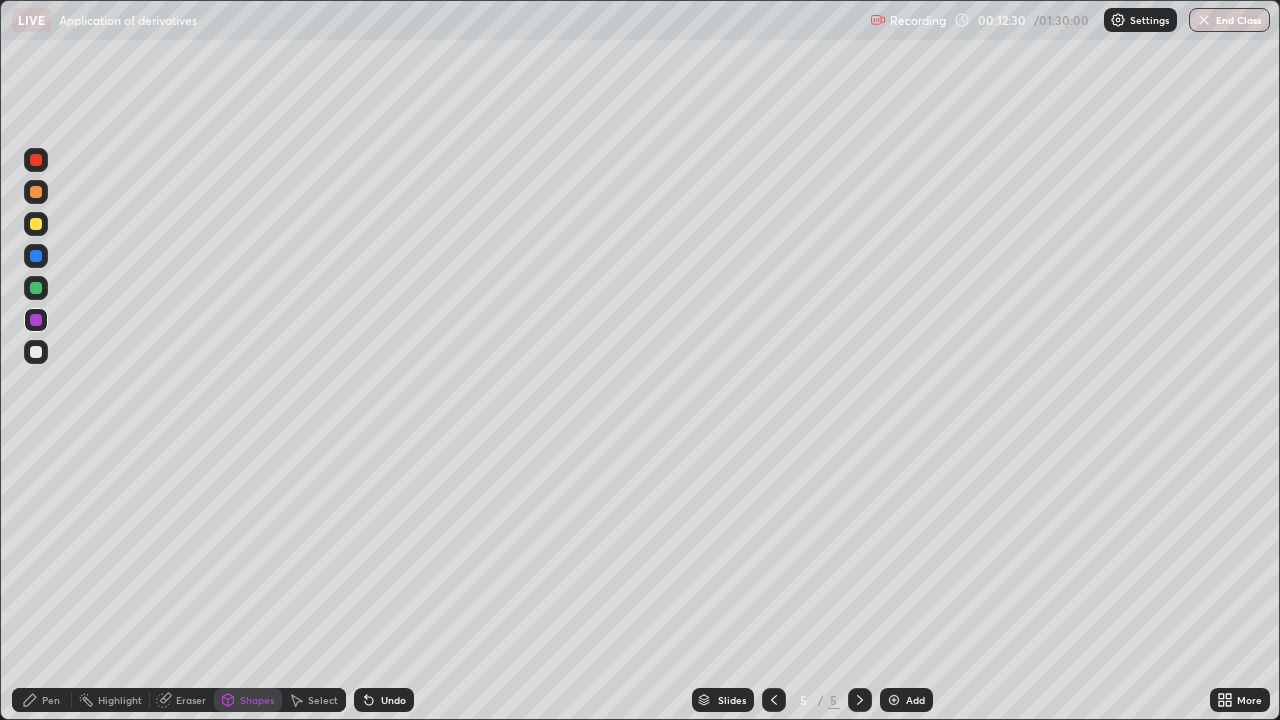 click on "Pen" at bounding box center [42, 700] 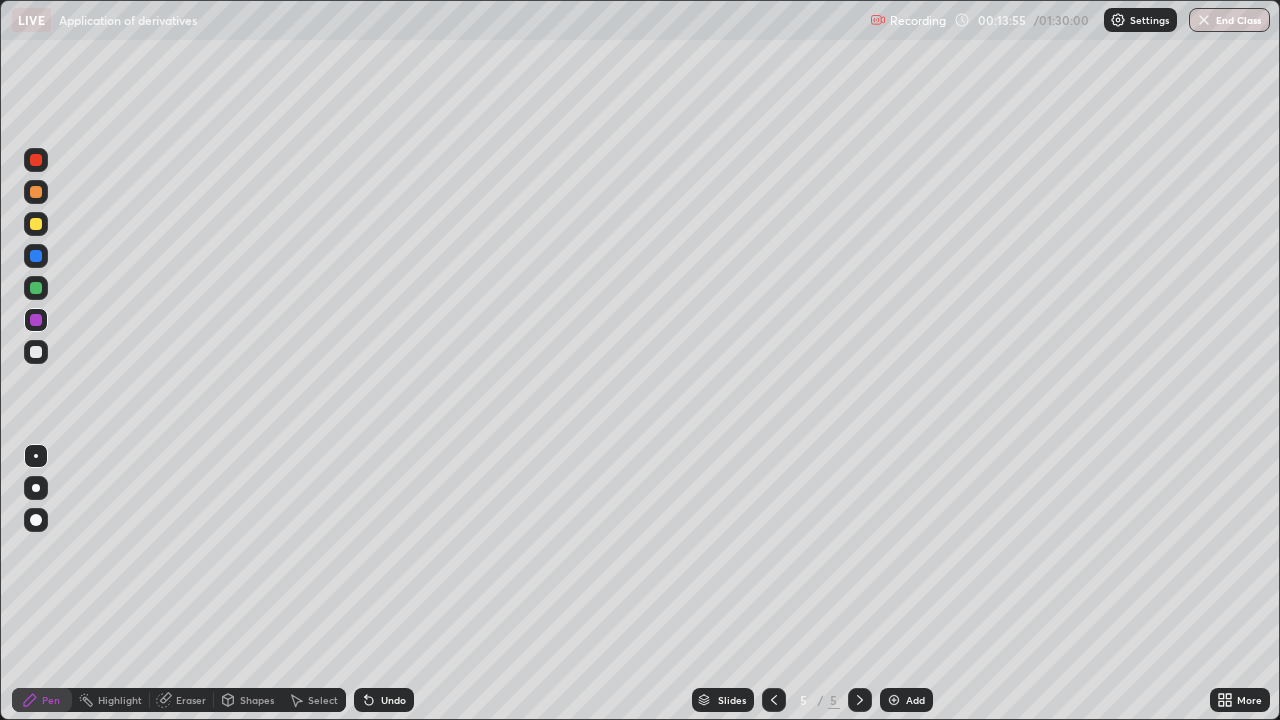 click at bounding box center [36, 224] 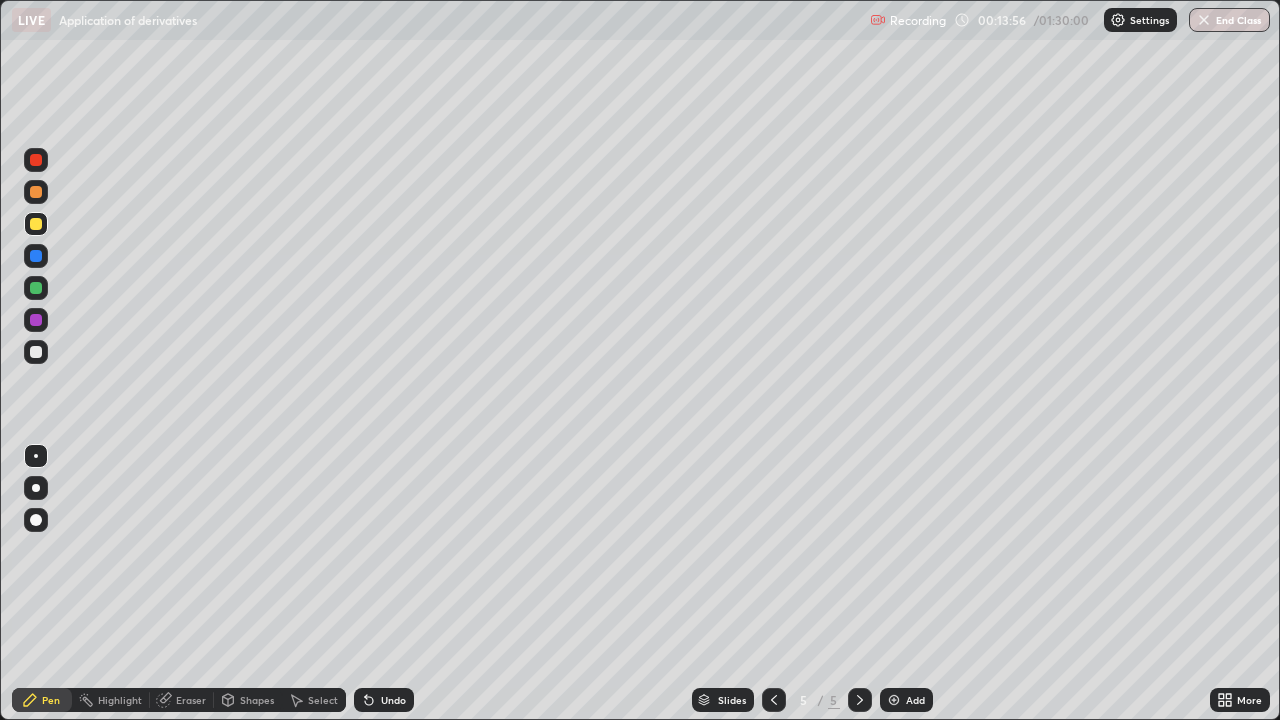 click at bounding box center [36, 192] 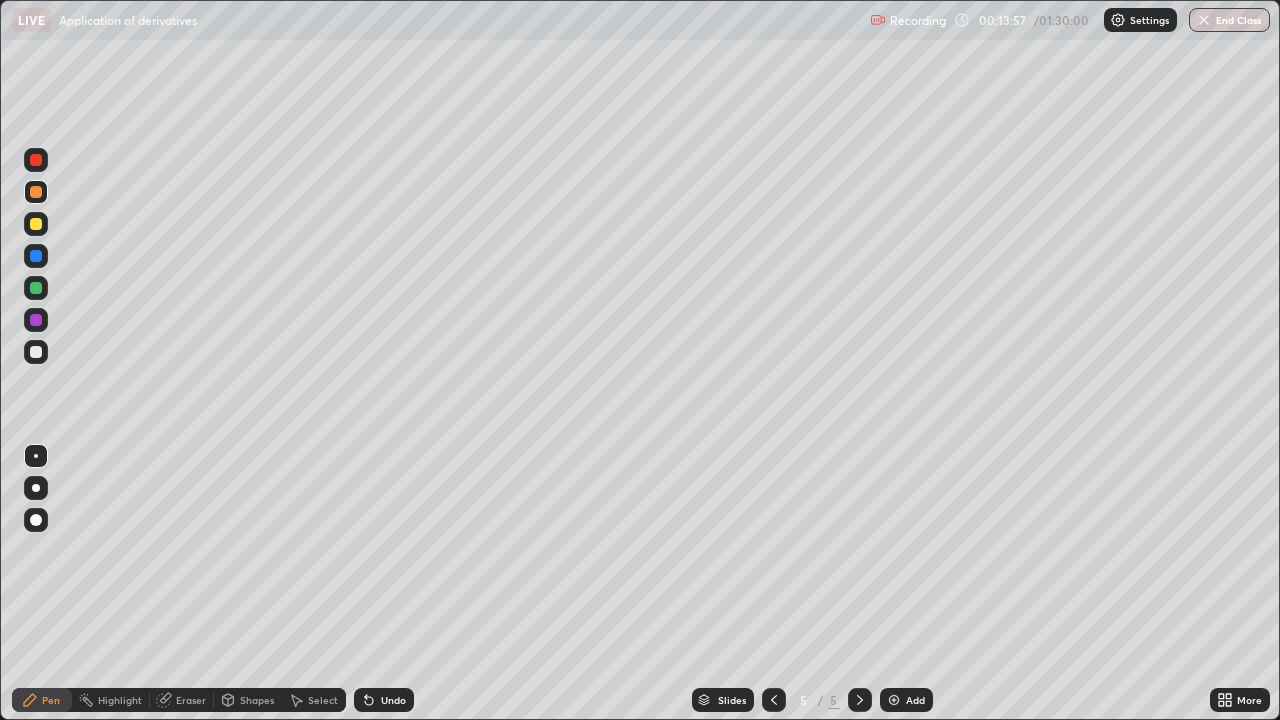 click on "Shapes" at bounding box center [257, 700] 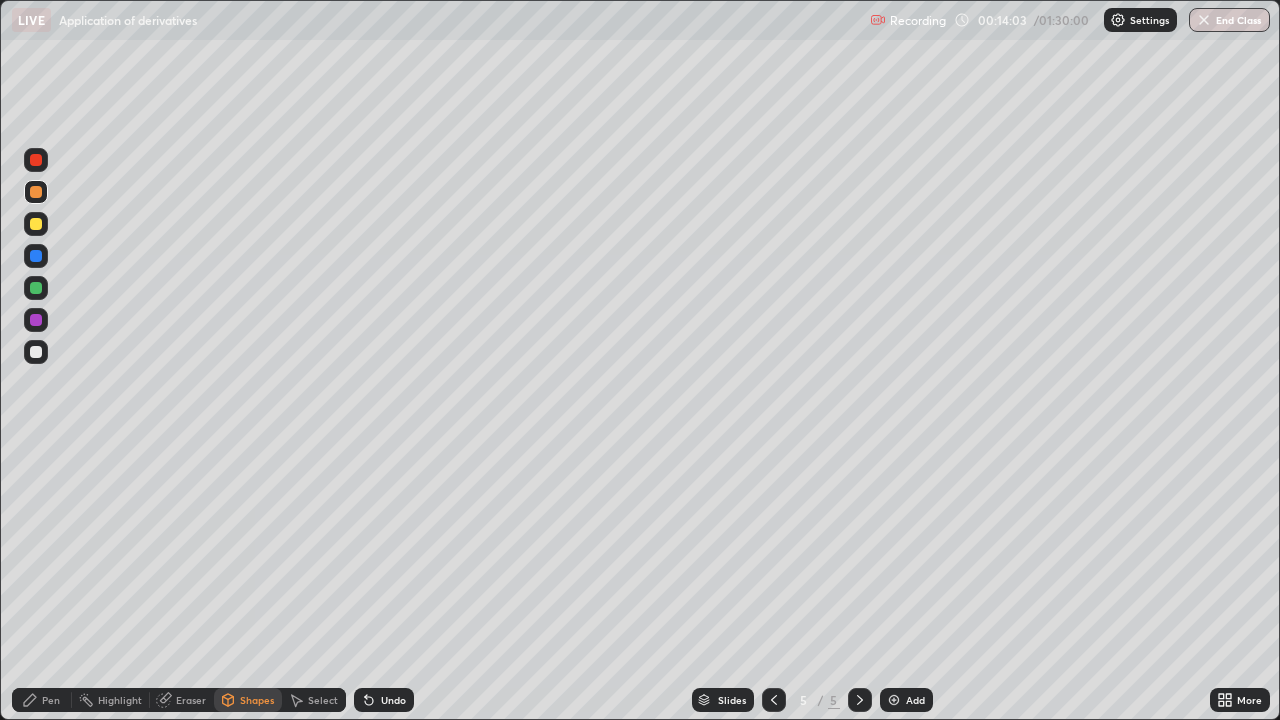 click 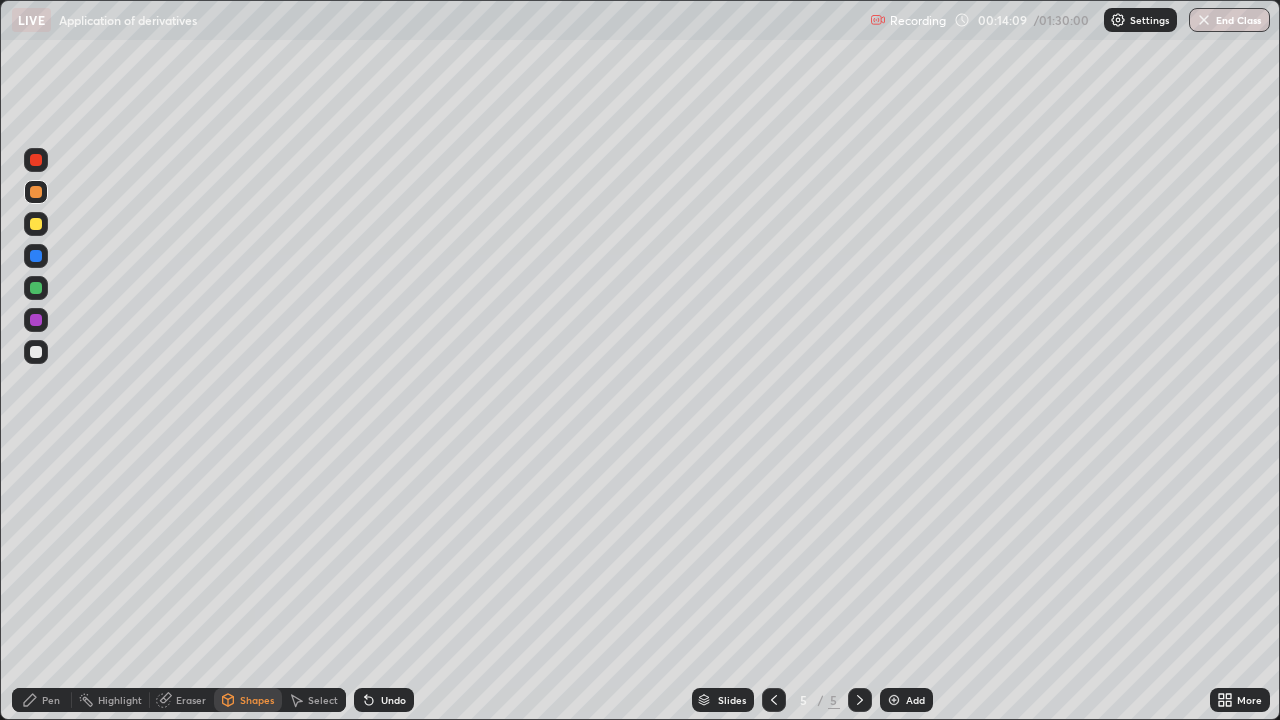 click on "Pen" at bounding box center [51, 700] 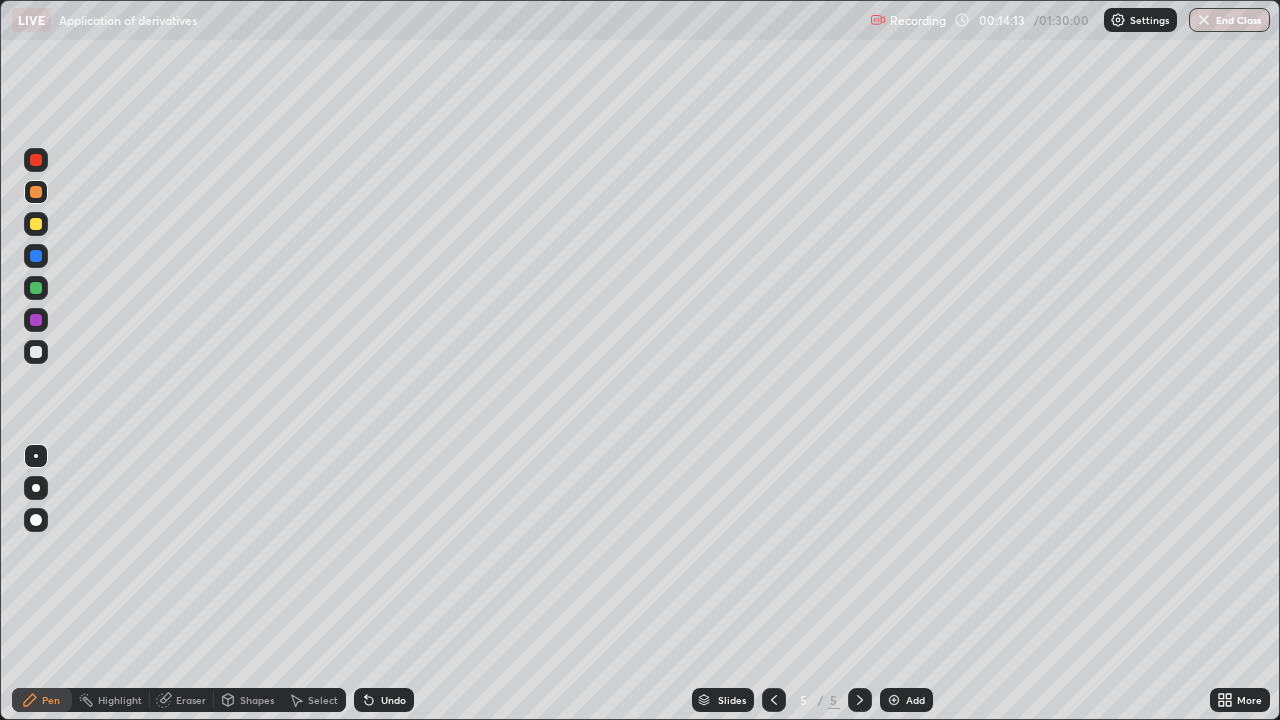 click at bounding box center [36, 352] 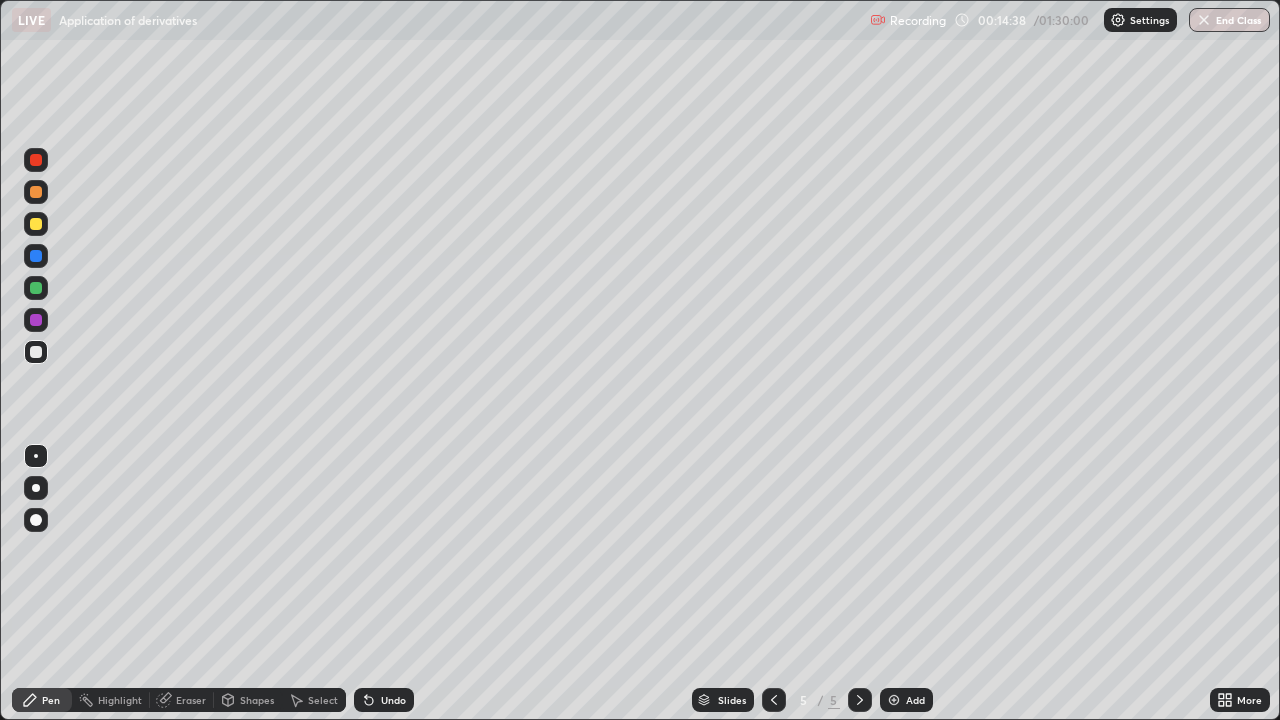 click at bounding box center [894, 700] 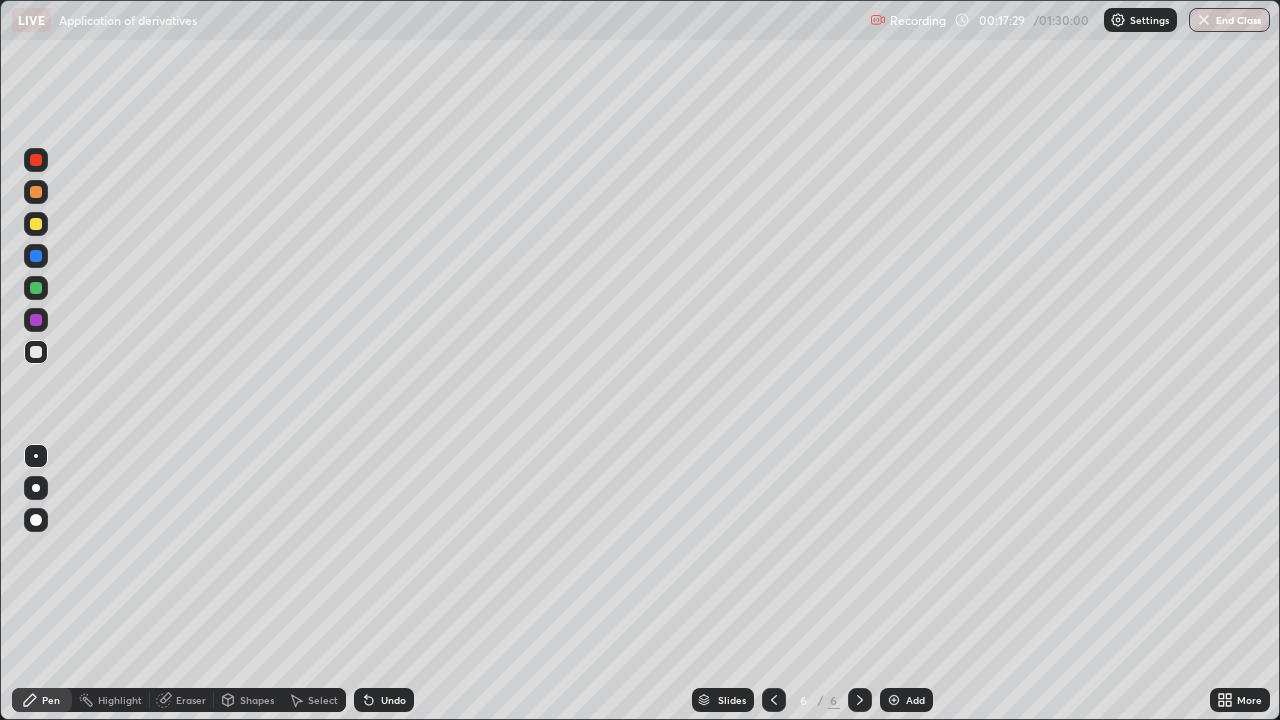 click at bounding box center (36, 224) 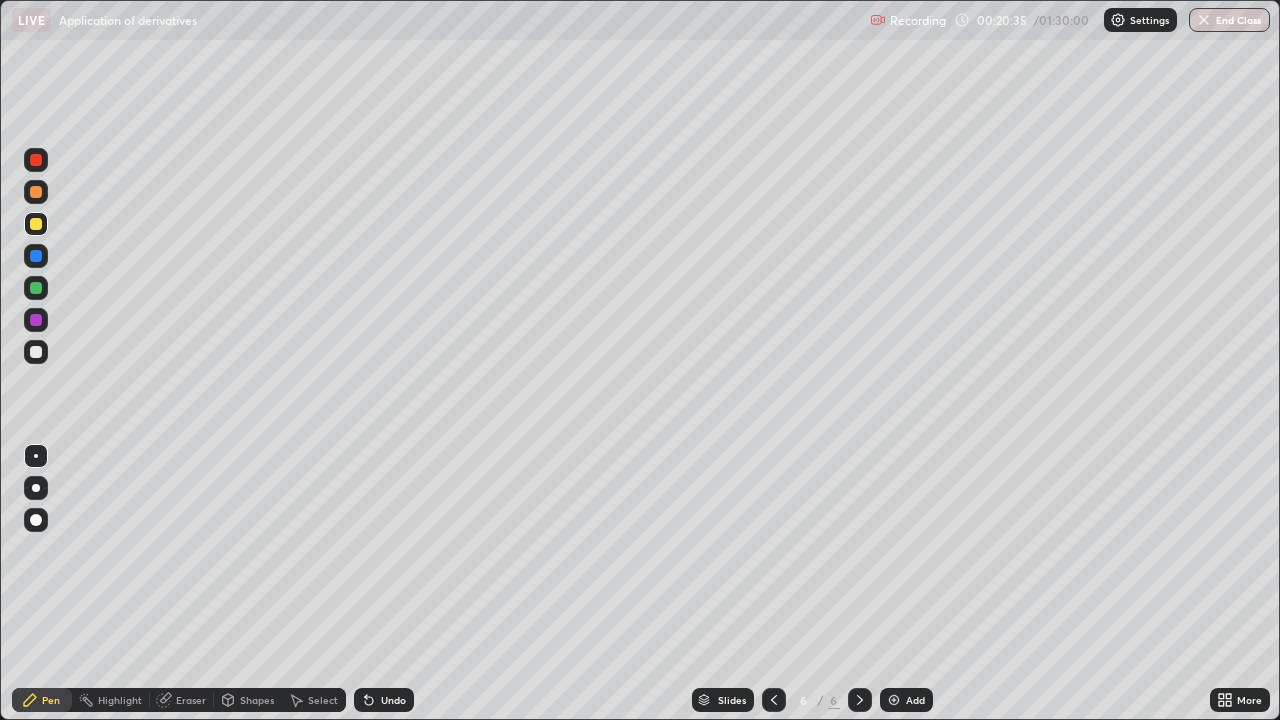 click at bounding box center [894, 700] 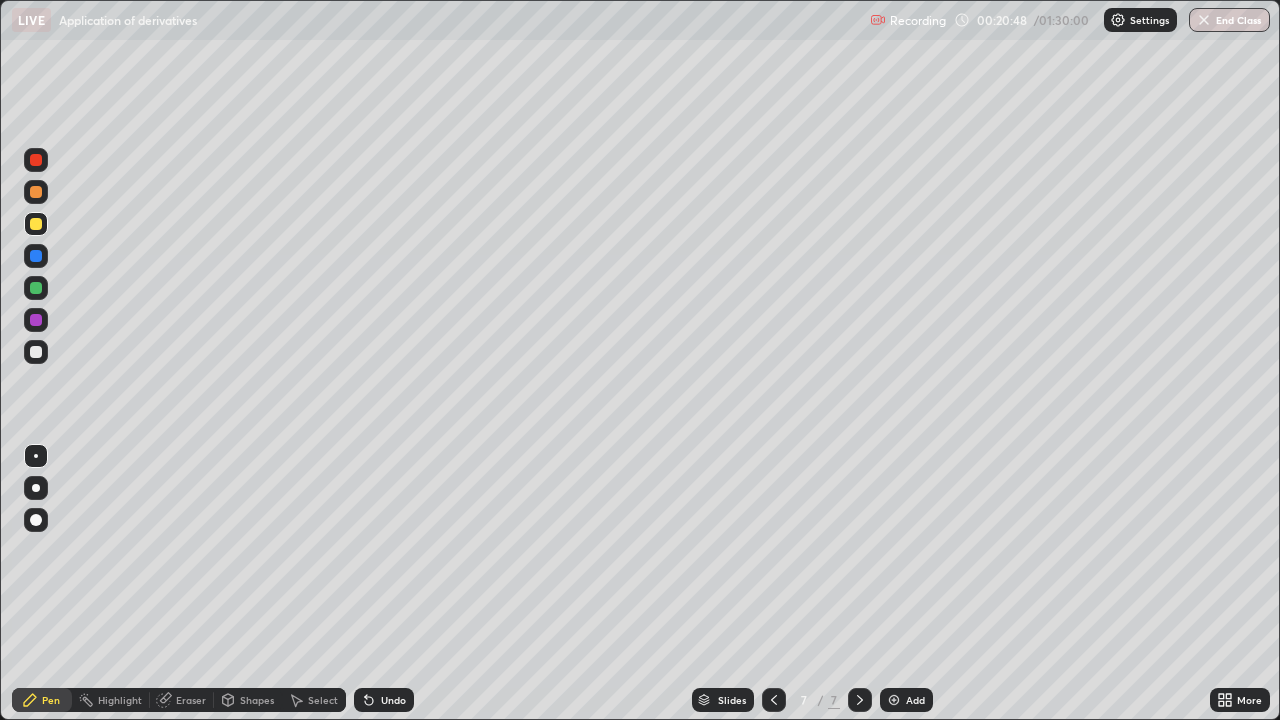 click at bounding box center [36, 288] 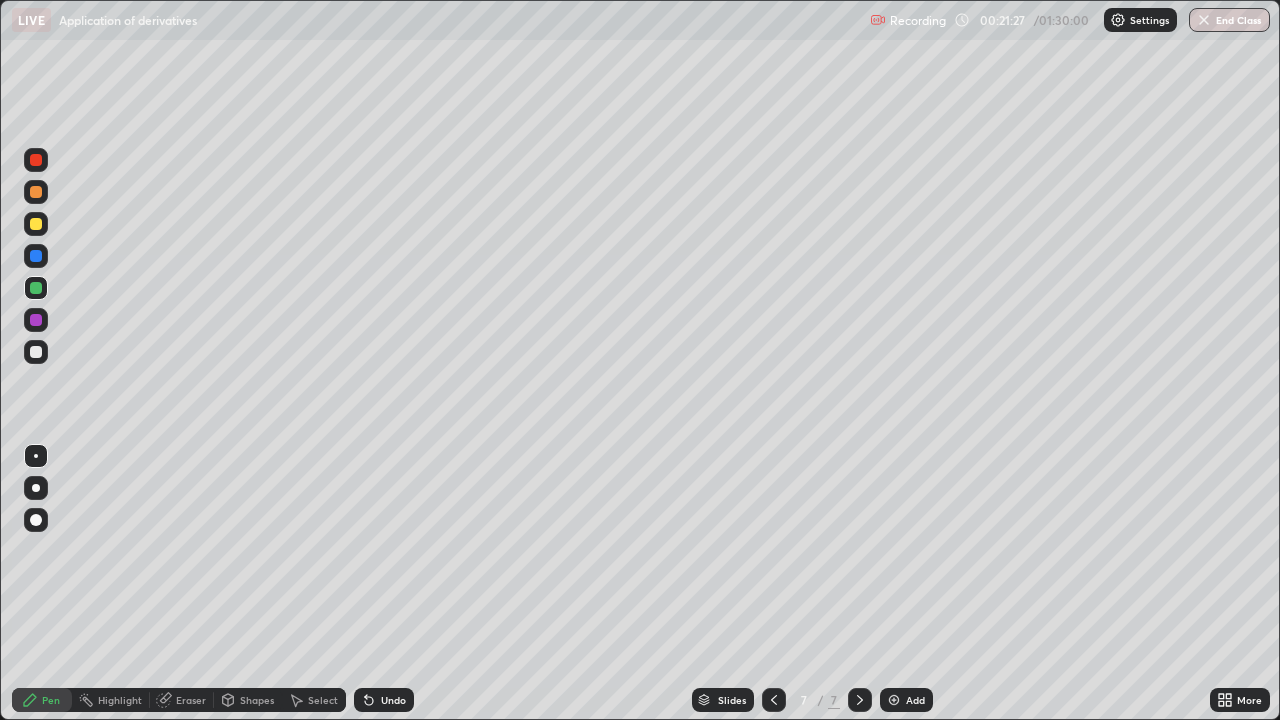 click at bounding box center (36, 352) 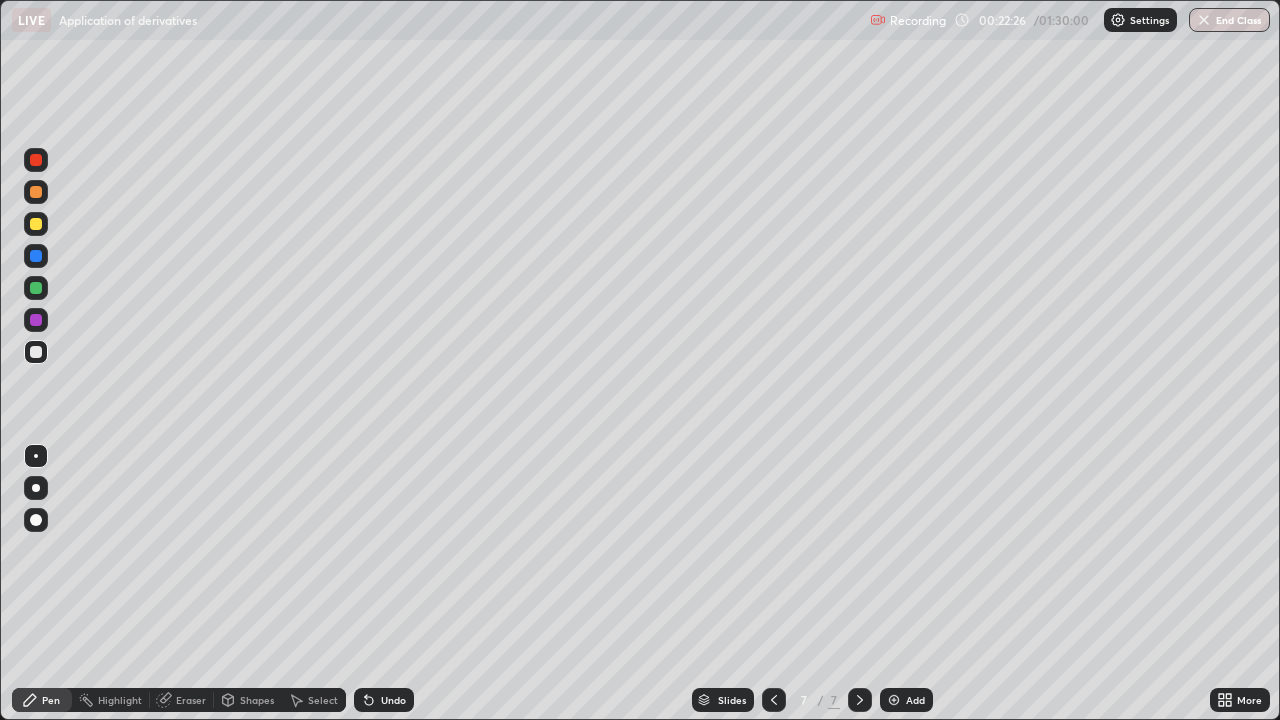 click at bounding box center [36, 160] 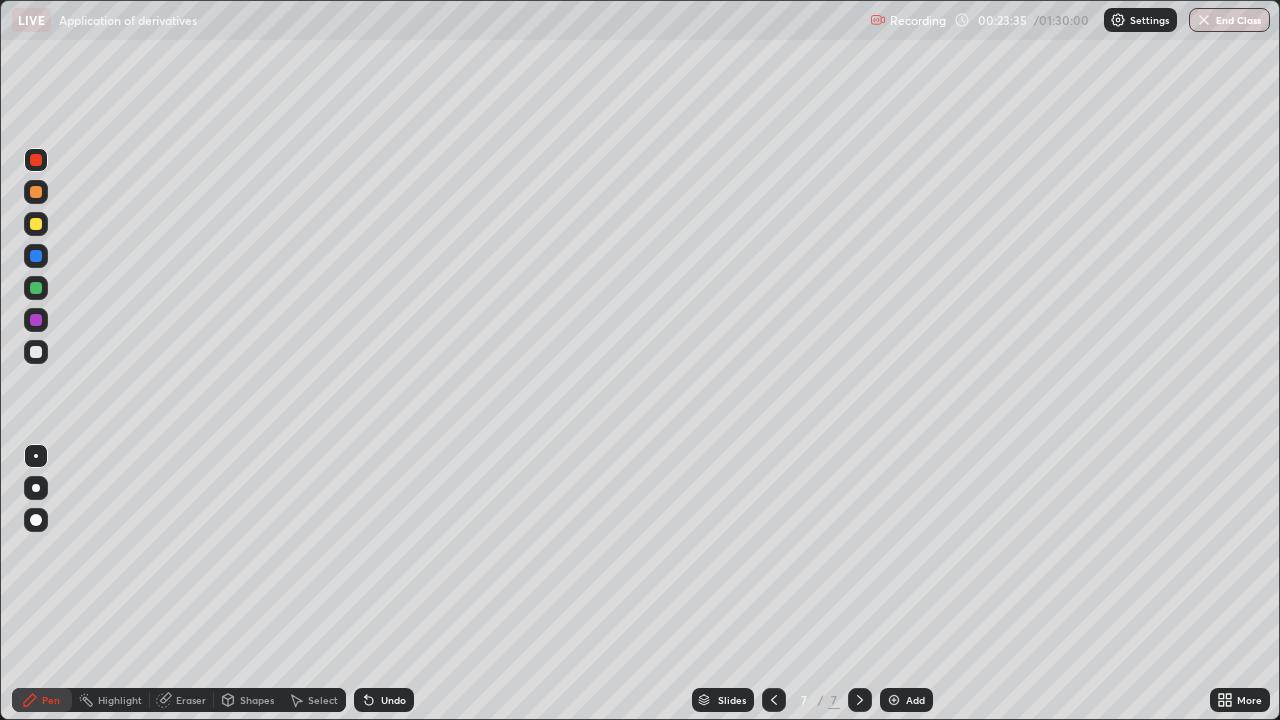 click at bounding box center (36, 352) 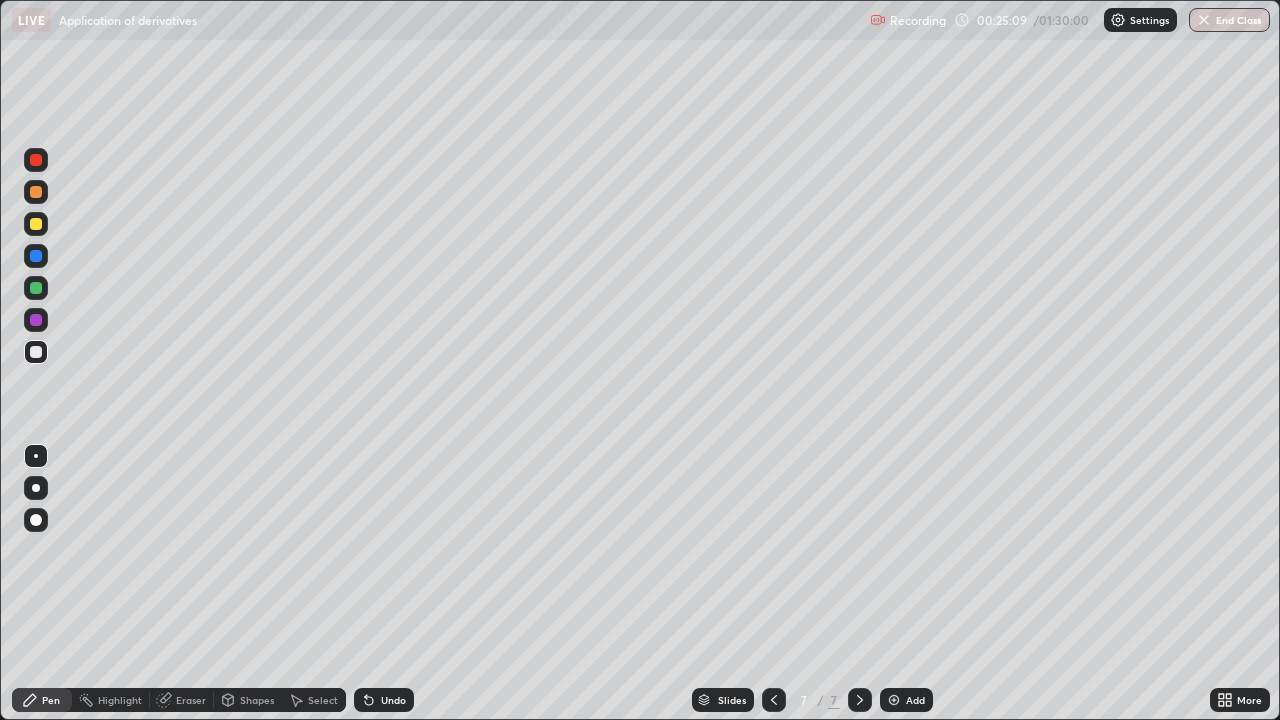 click at bounding box center (894, 700) 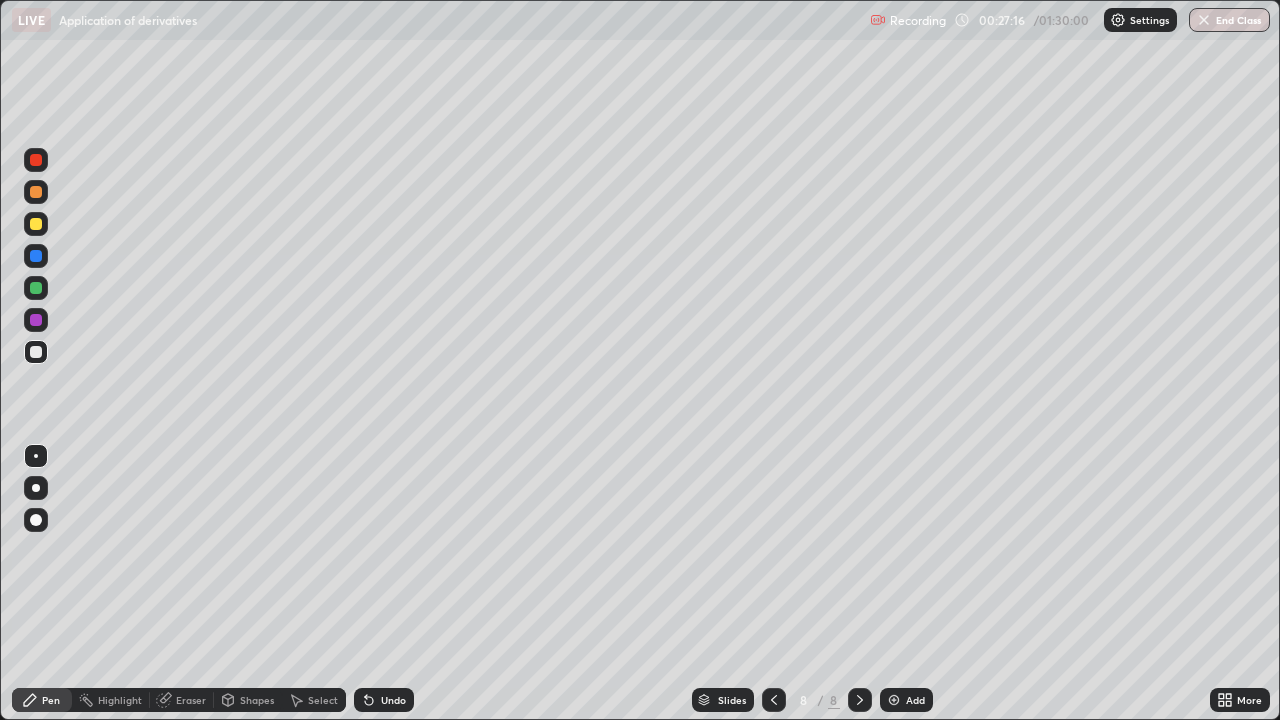 click at bounding box center [36, 288] 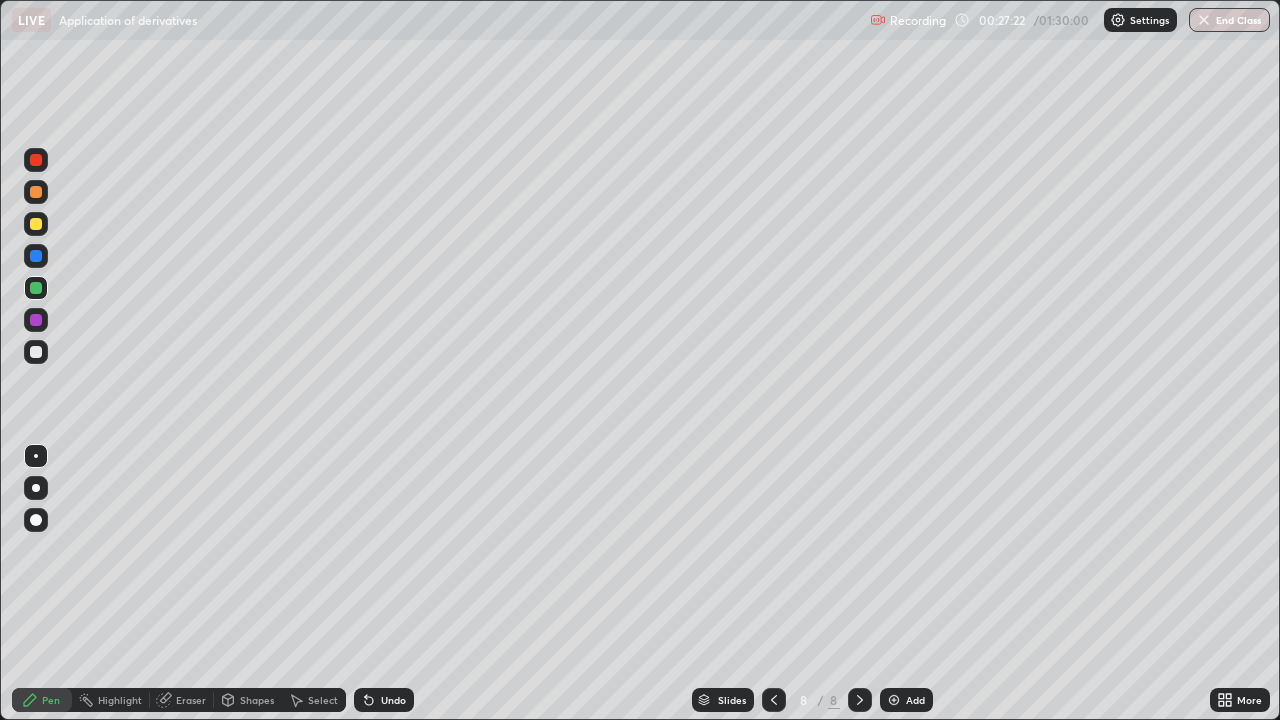 click on "Undo" at bounding box center (384, 700) 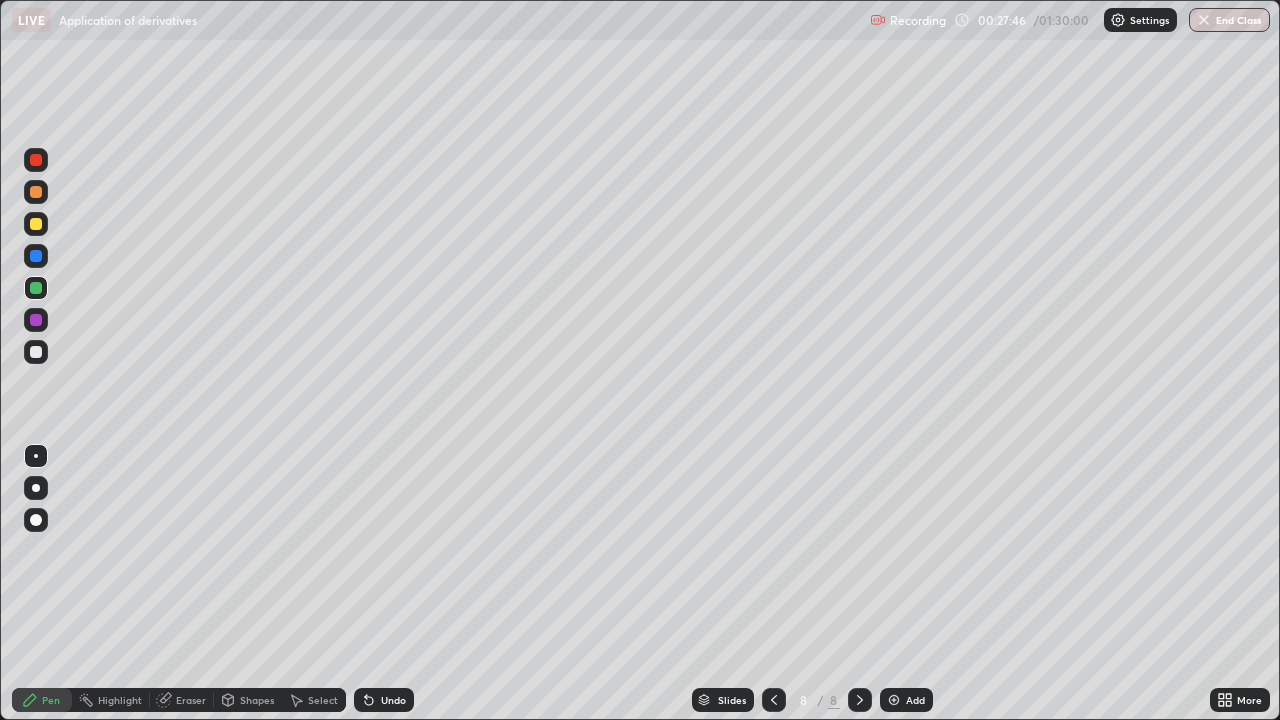 click at bounding box center (36, 224) 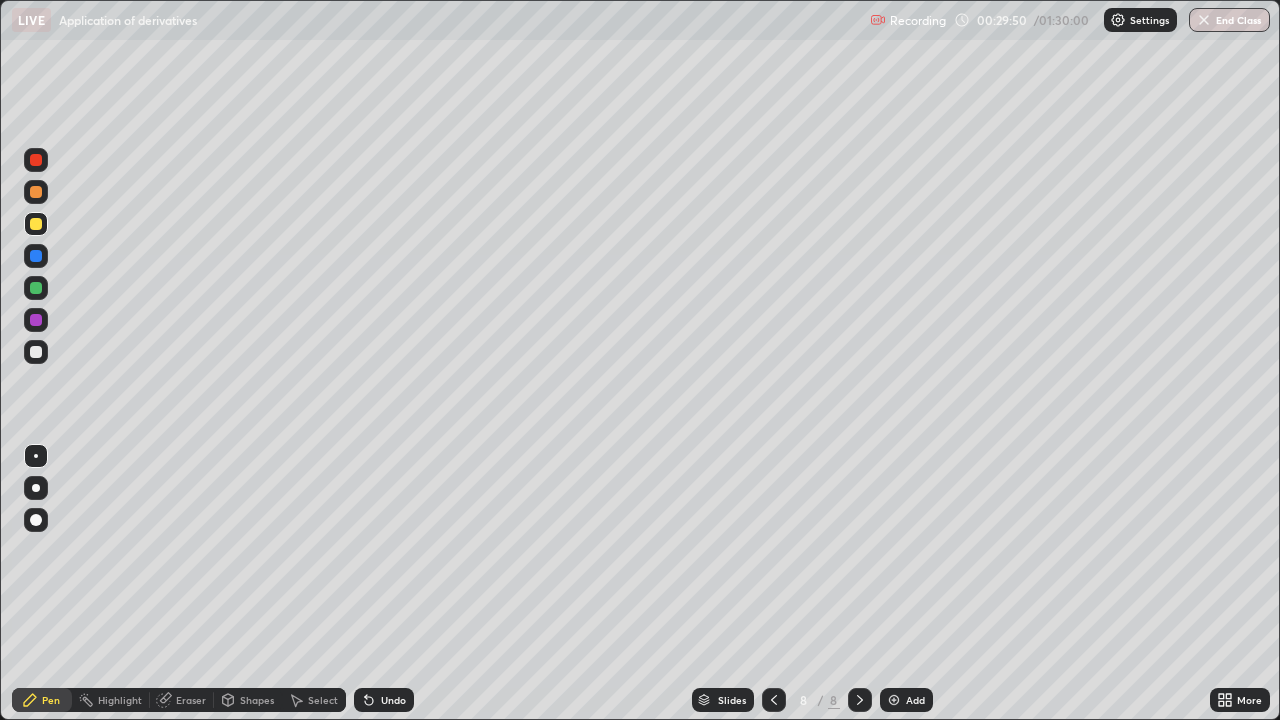 click on "Add" at bounding box center [906, 700] 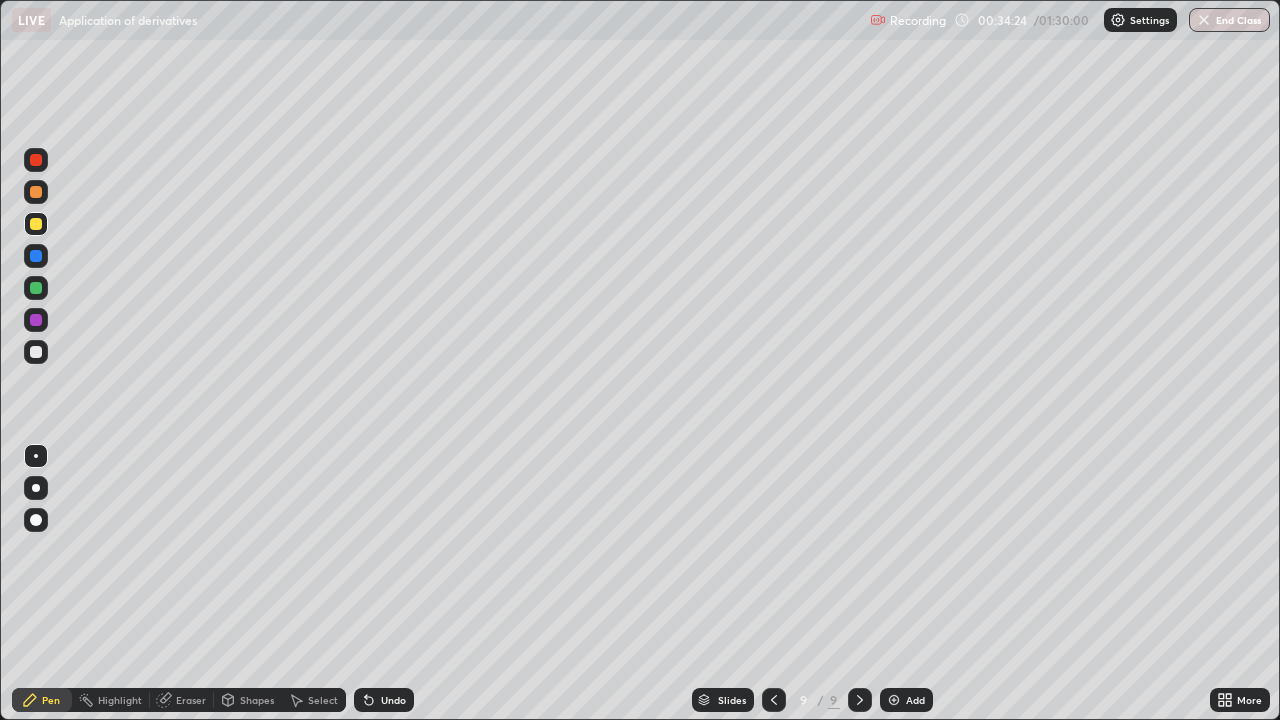 click at bounding box center (36, 288) 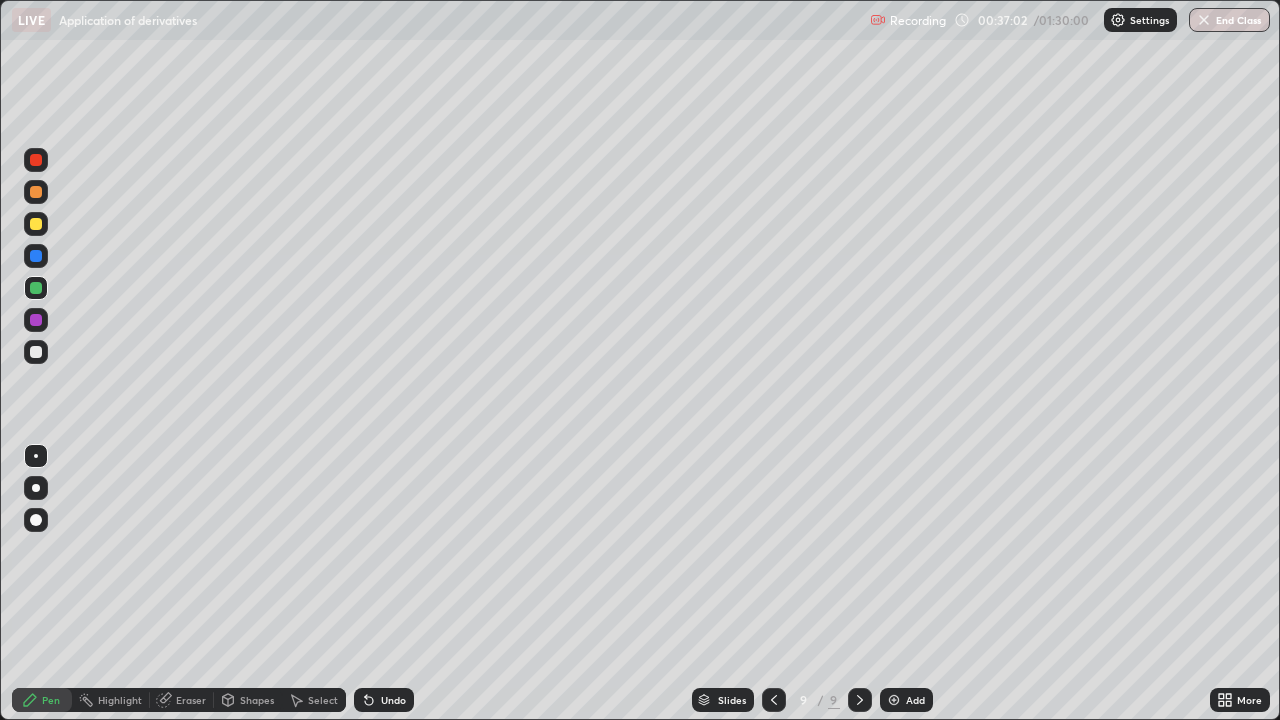 click at bounding box center (36, 224) 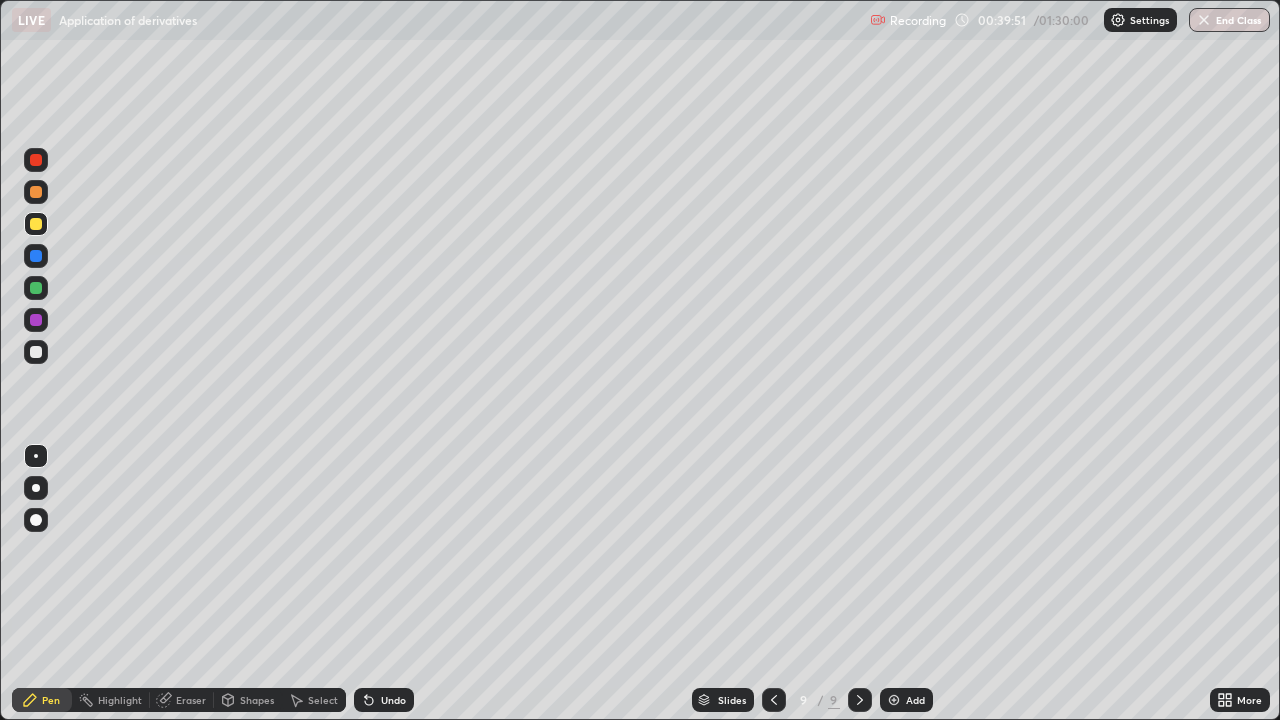click at bounding box center [36, 160] 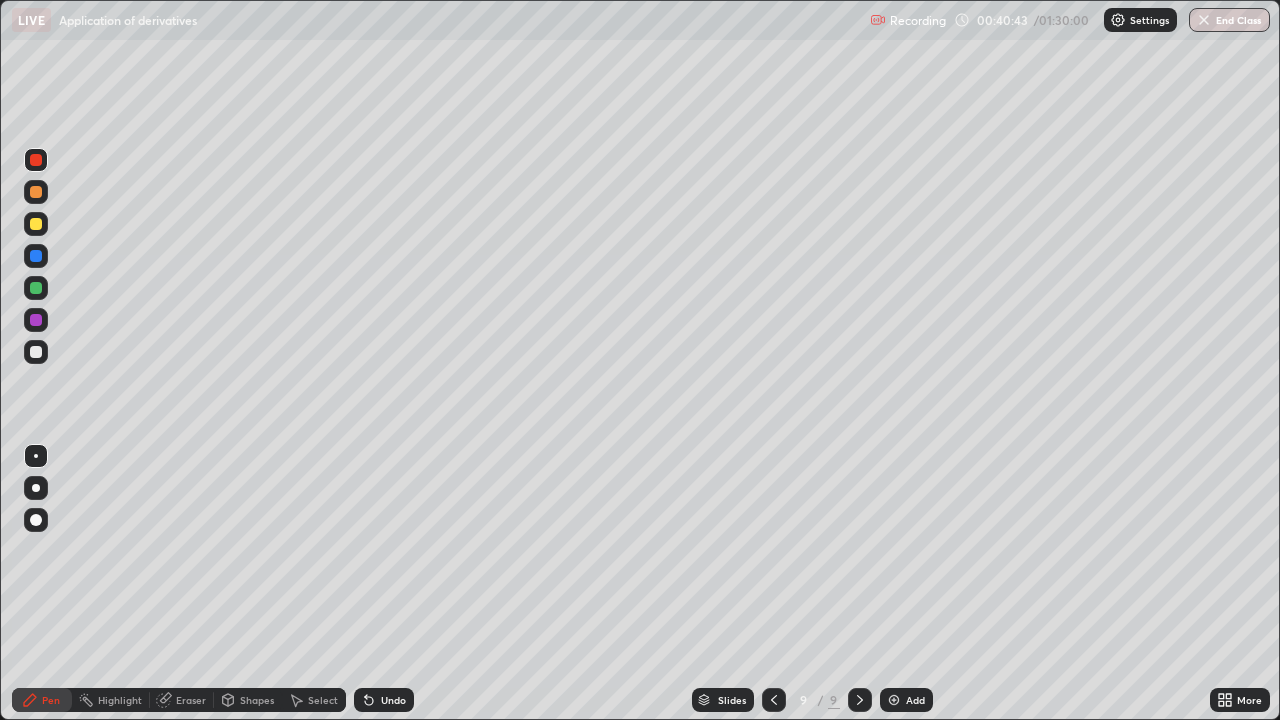click at bounding box center (36, 288) 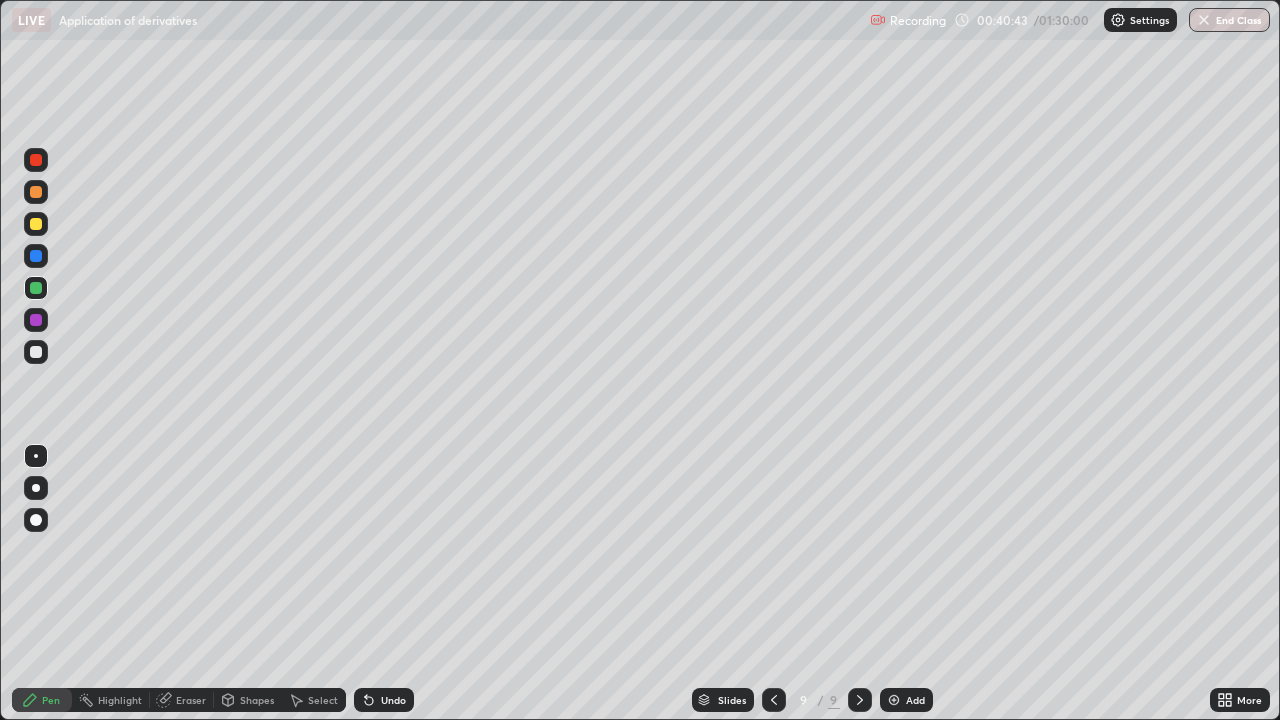 click at bounding box center (36, 320) 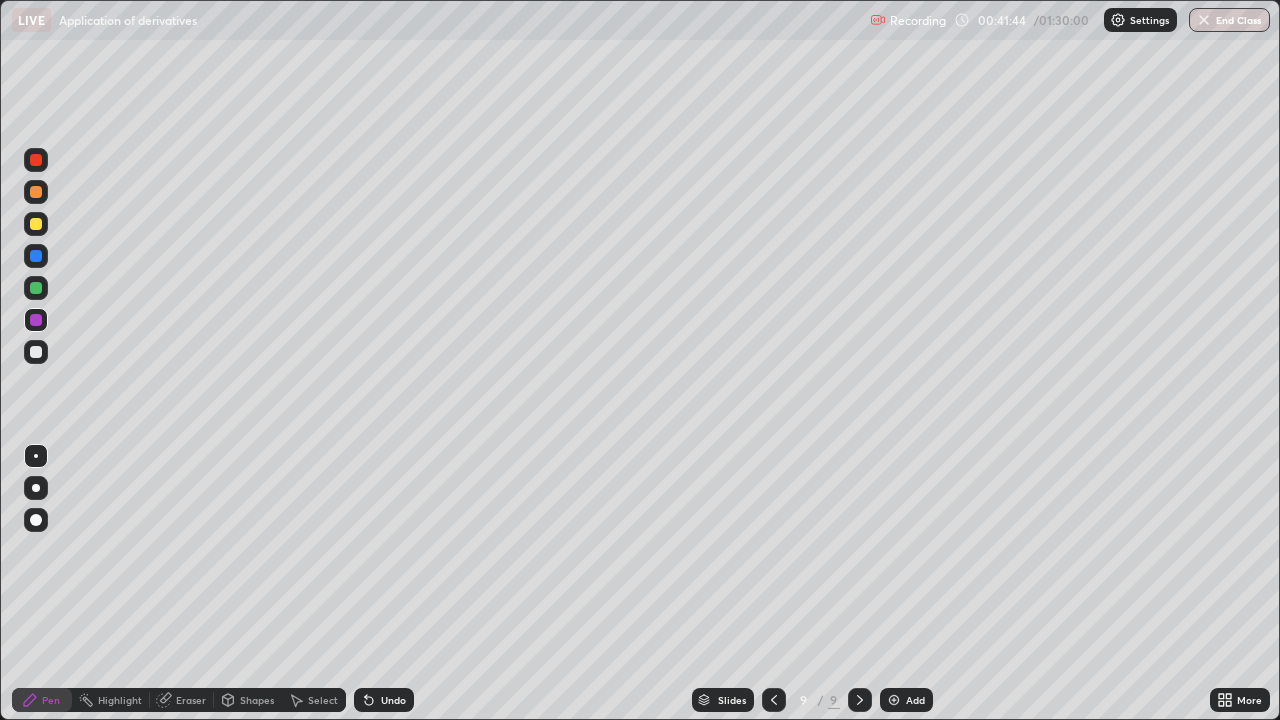 click at bounding box center [894, 700] 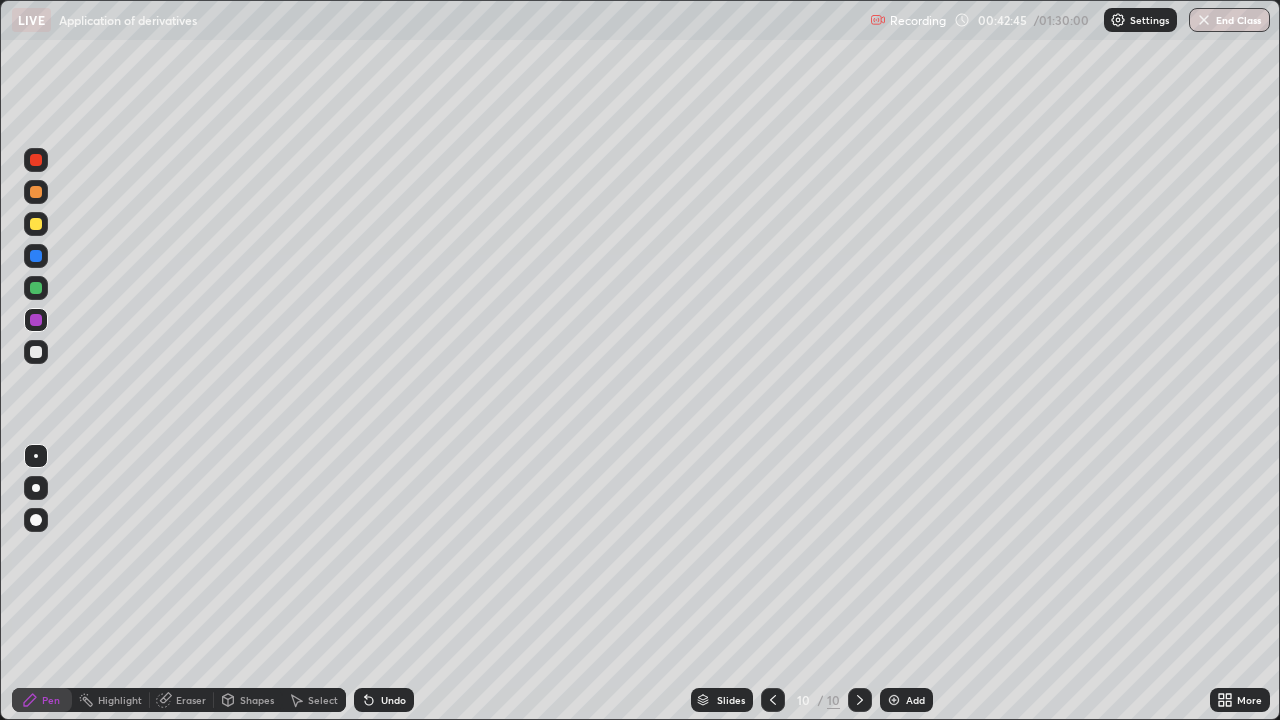 click at bounding box center [36, 288] 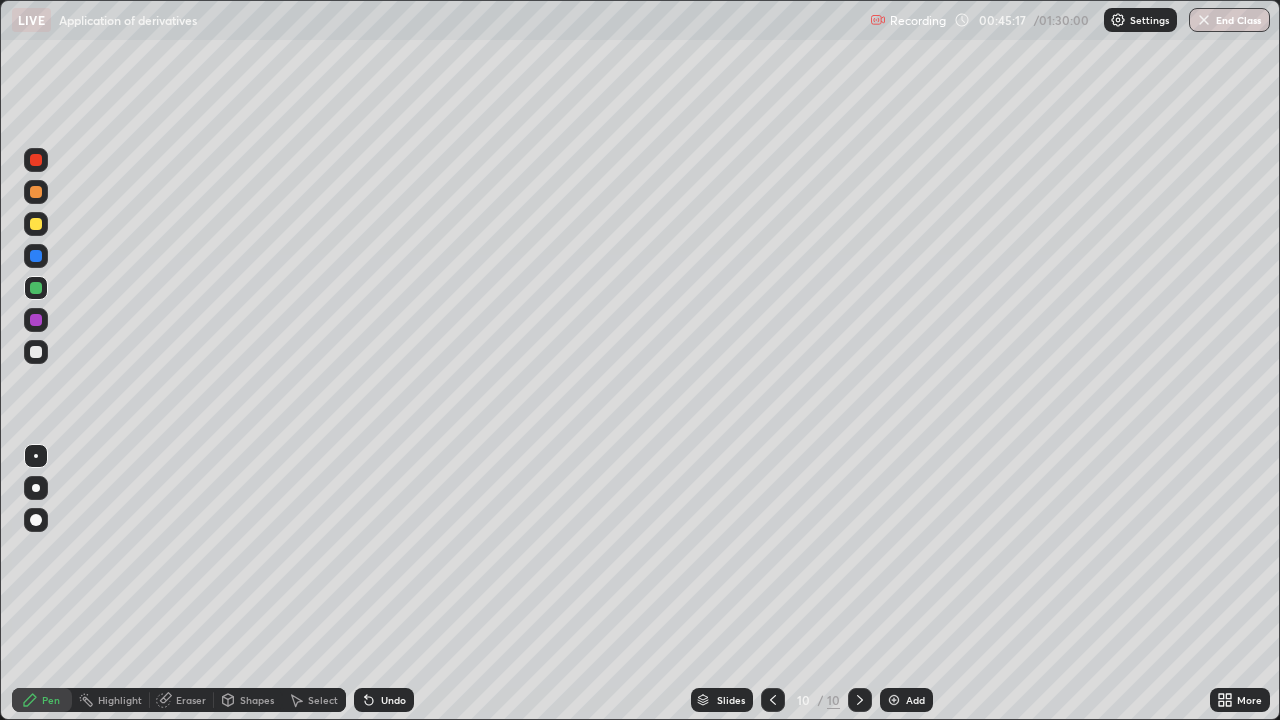 click at bounding box center [36, 352] 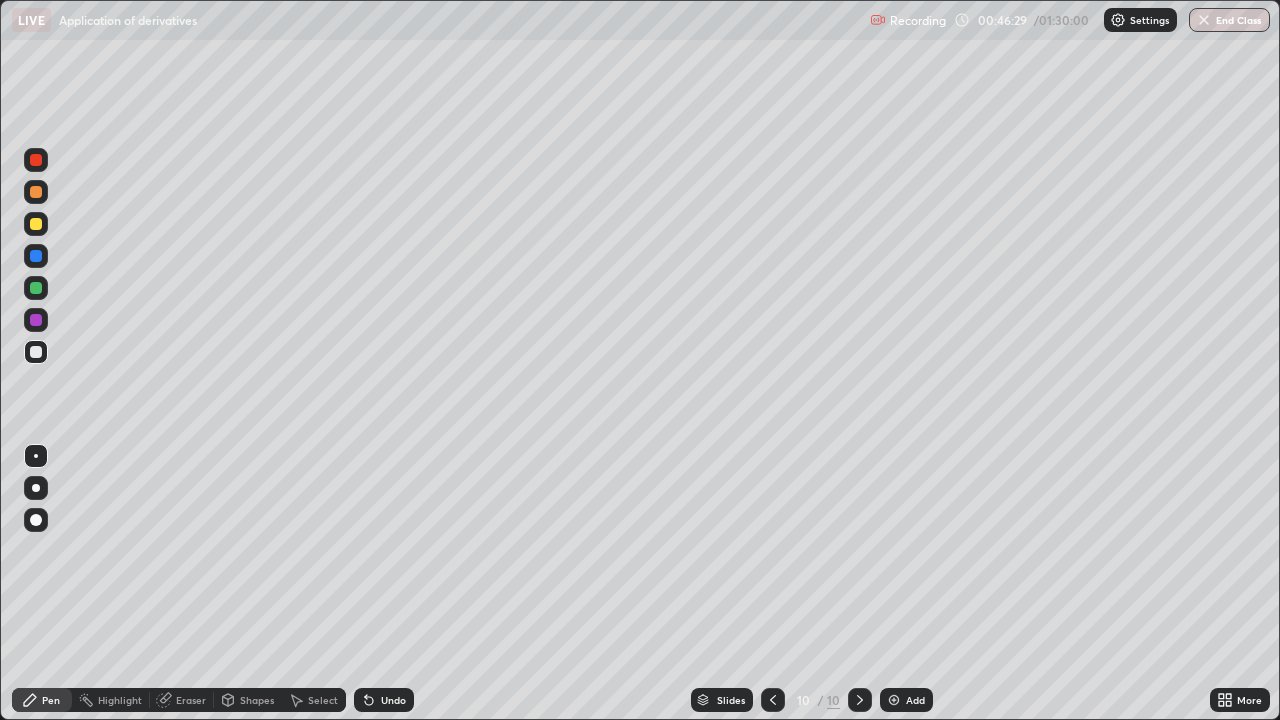 click at bounding box center [36, 160] 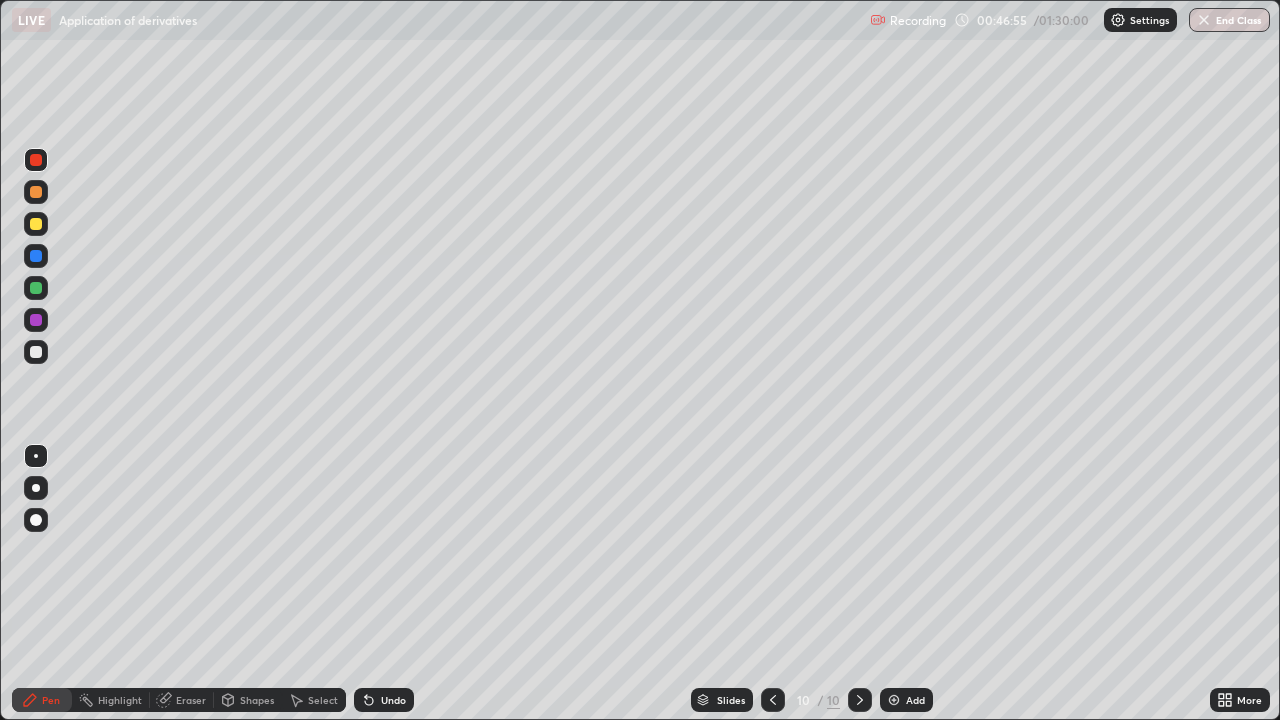 click at bounding box center (36, 224) 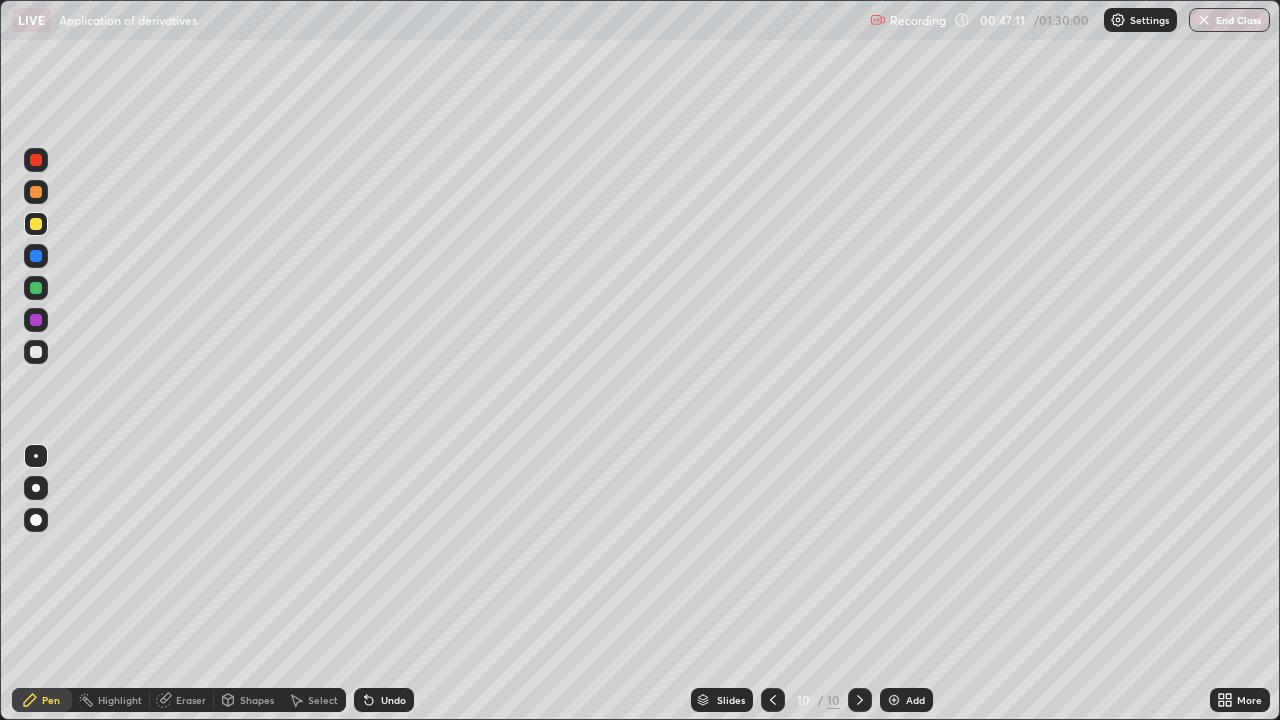 click at bounding box center (36, 256) 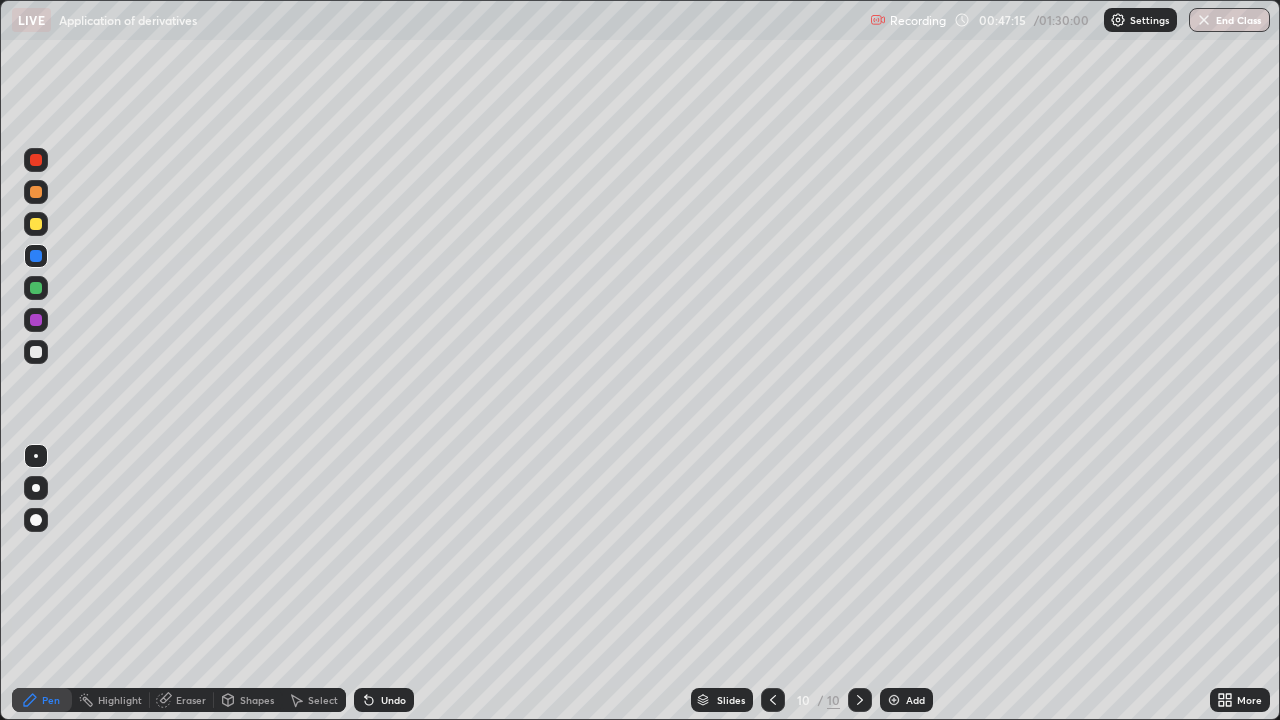 click at bounding box center [36, 352] 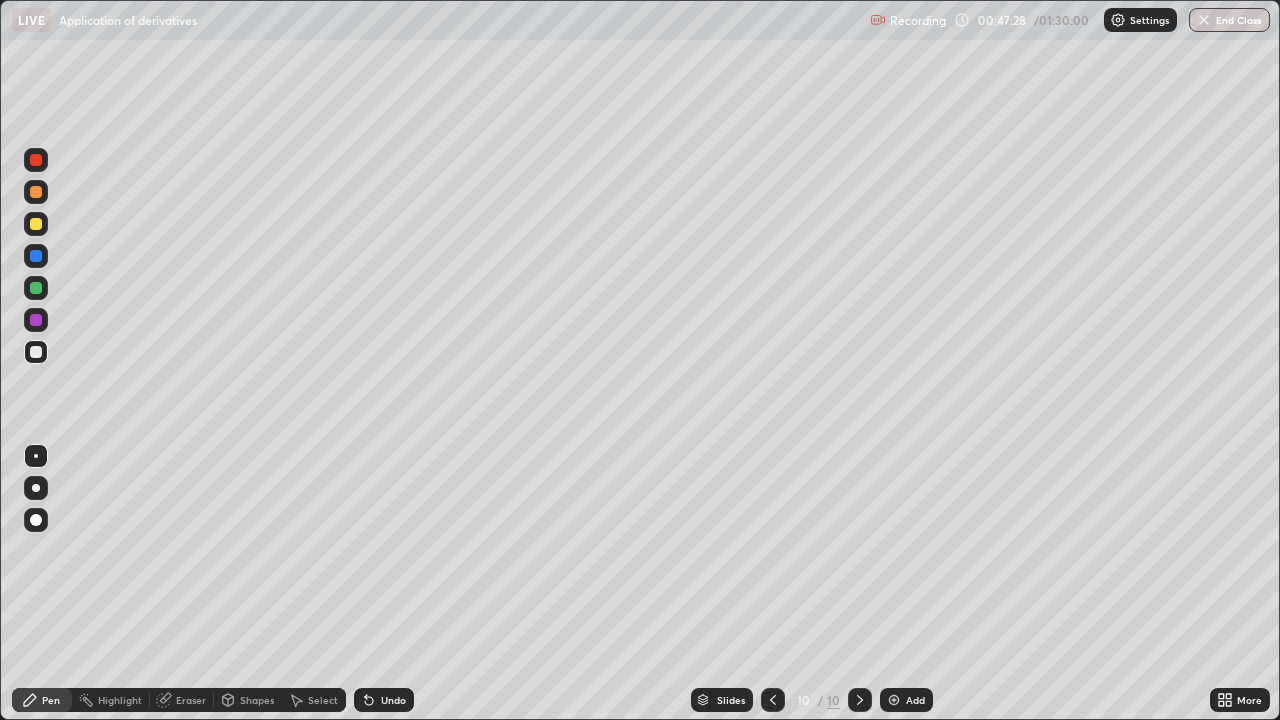 click 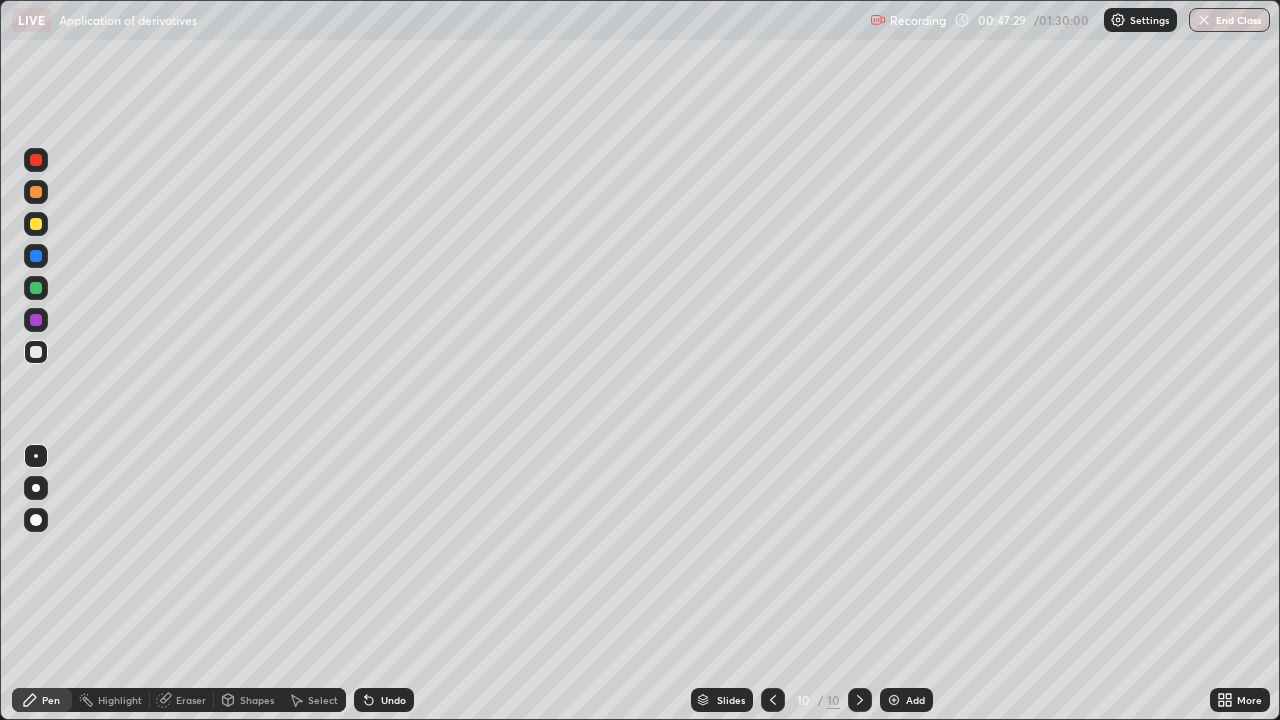 click on "Undo" at bounding box center (384, 700) 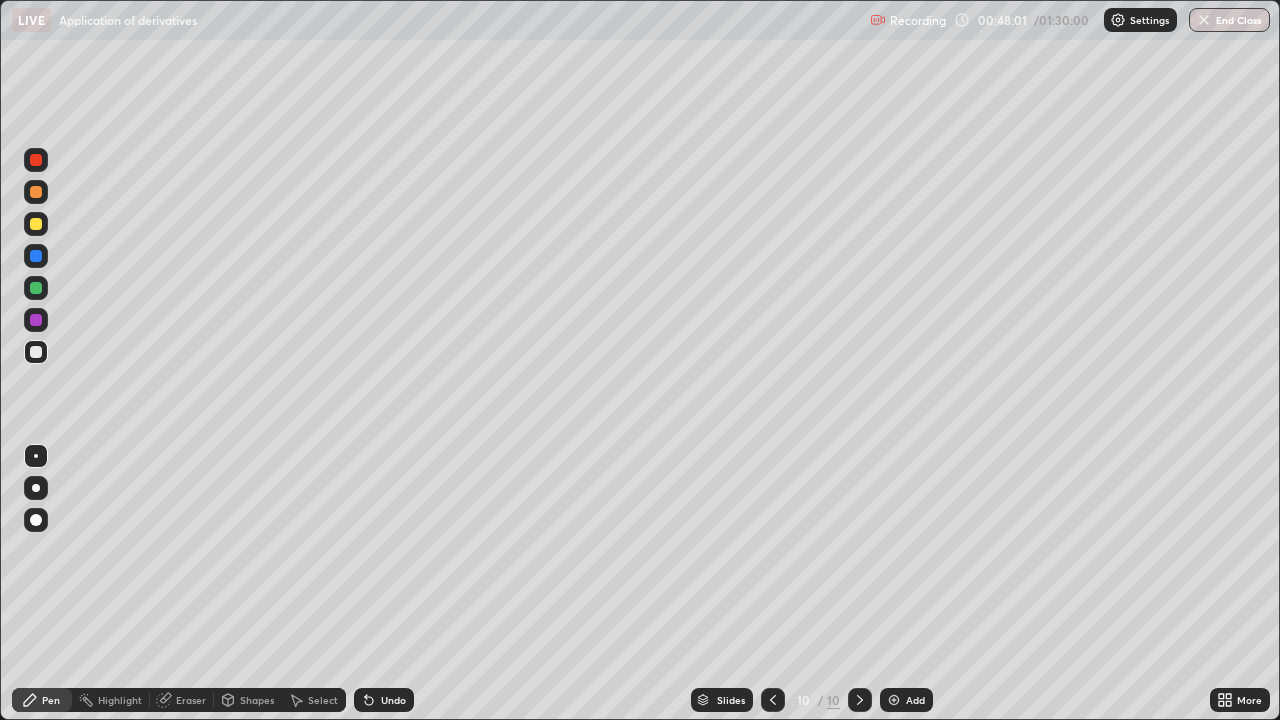 click at bounding box center [36, 224] 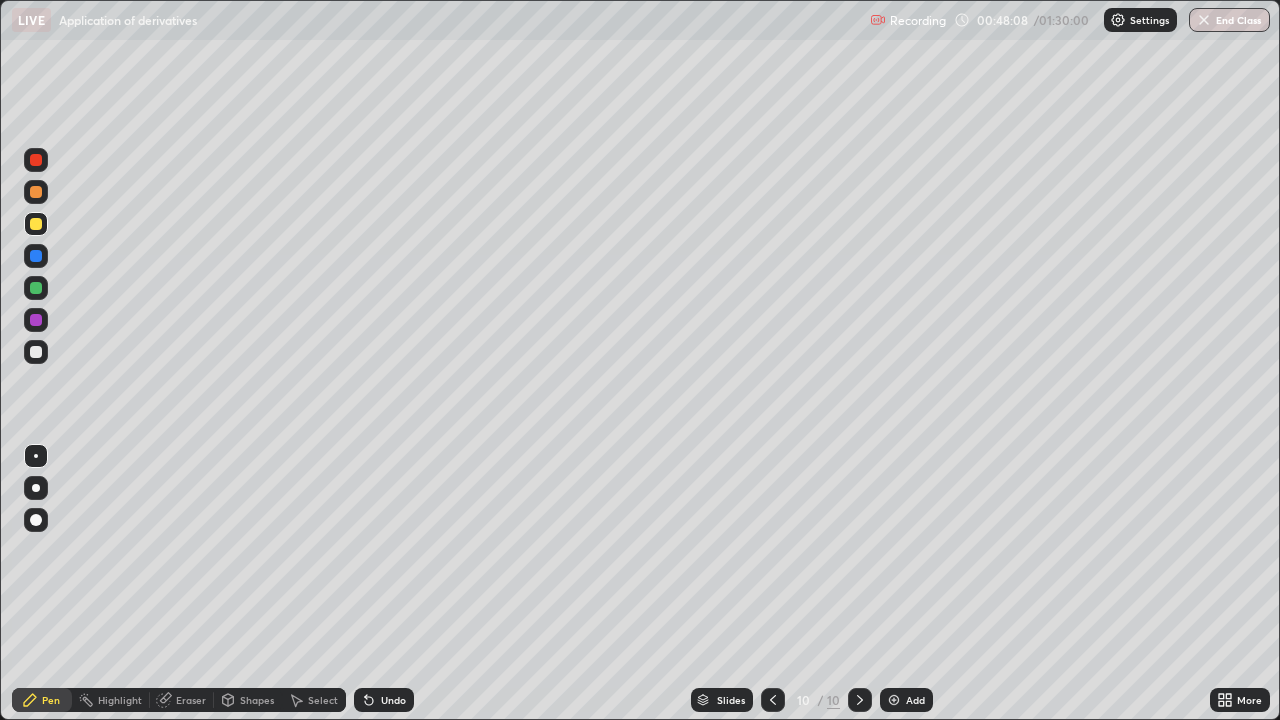 click on "Undo" at bounding box center [384, 700] 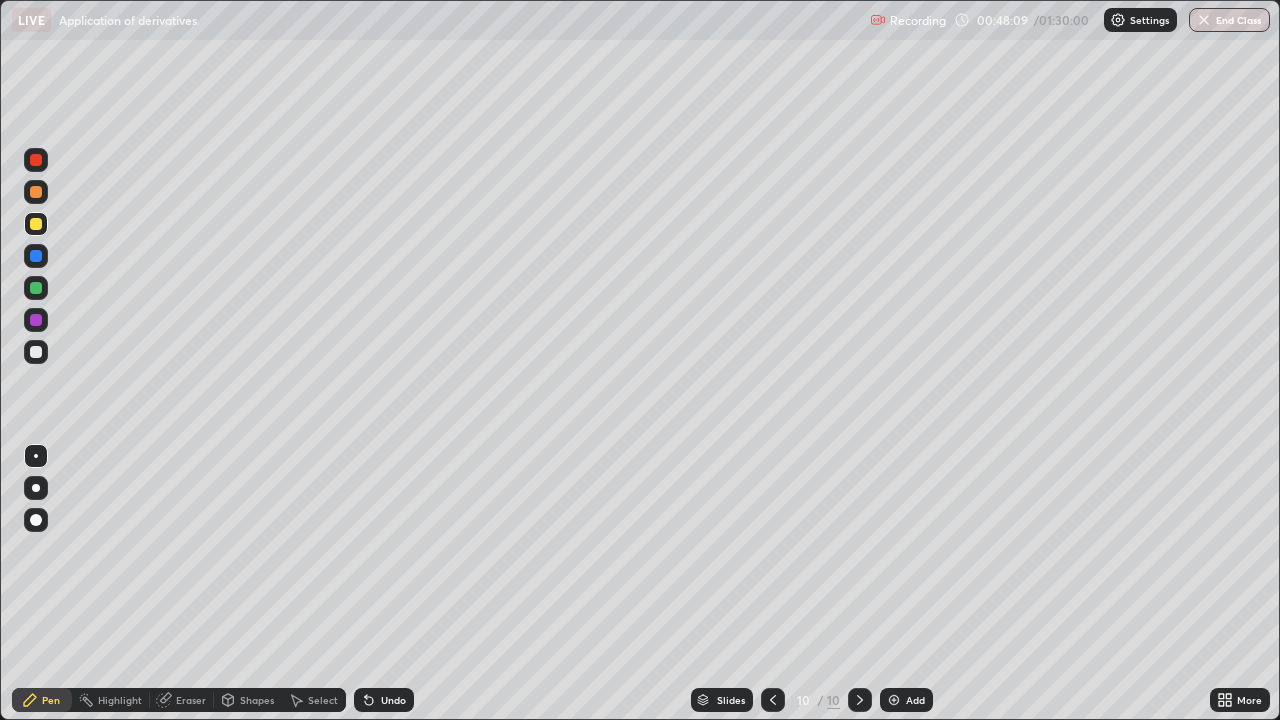 click on "Undo" at bounding box center [384, 700] 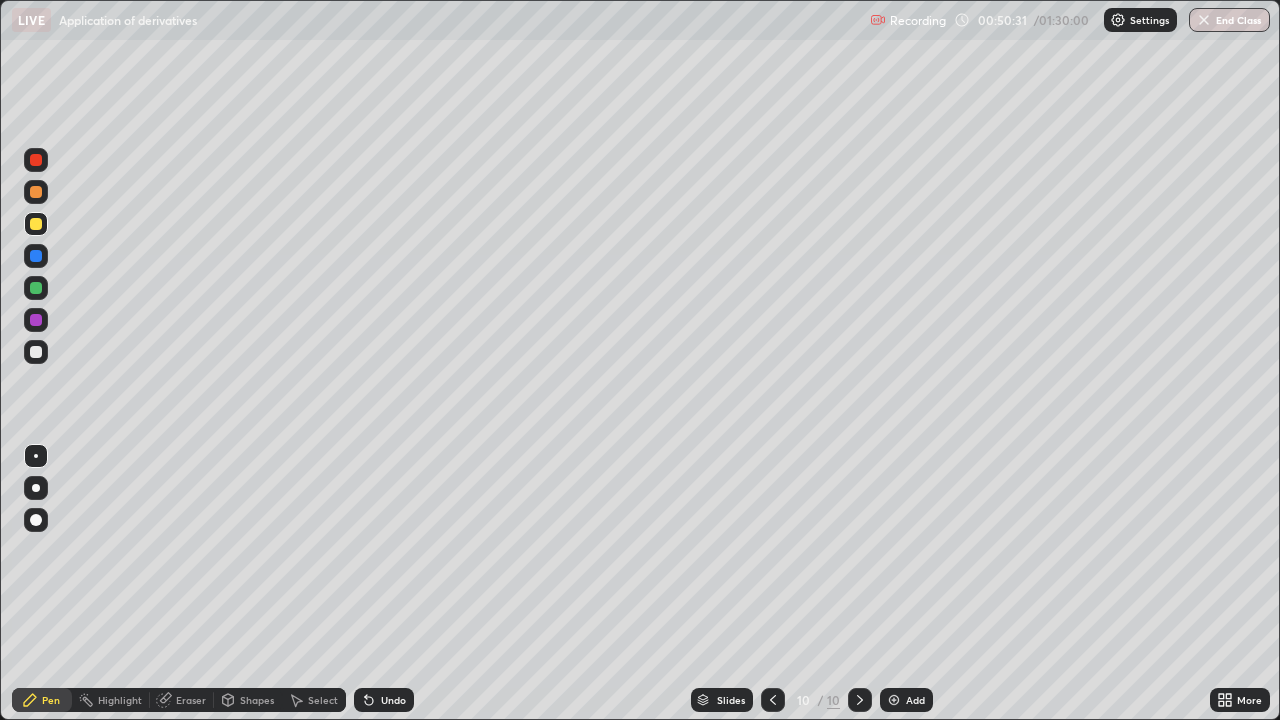 click at bounding box center [894, 700] 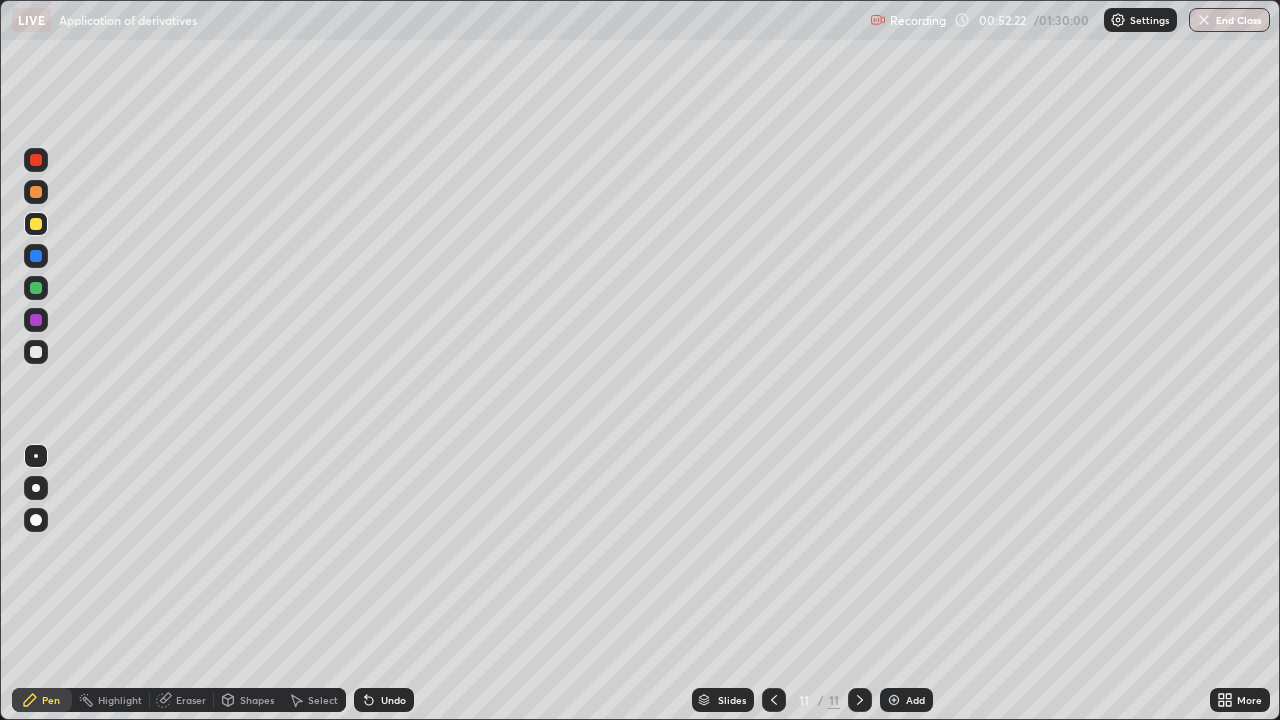 click on "Undo" at bounding box center [393, 700] 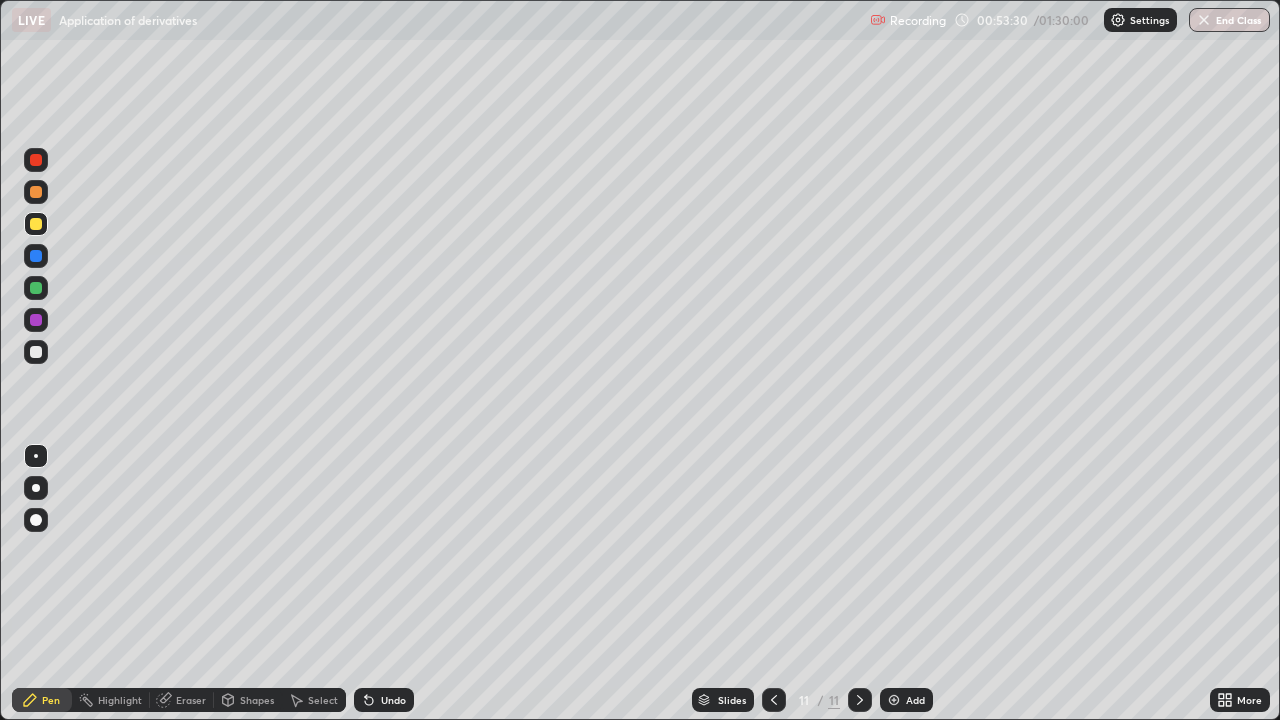 click at bounding box center [36, 288] 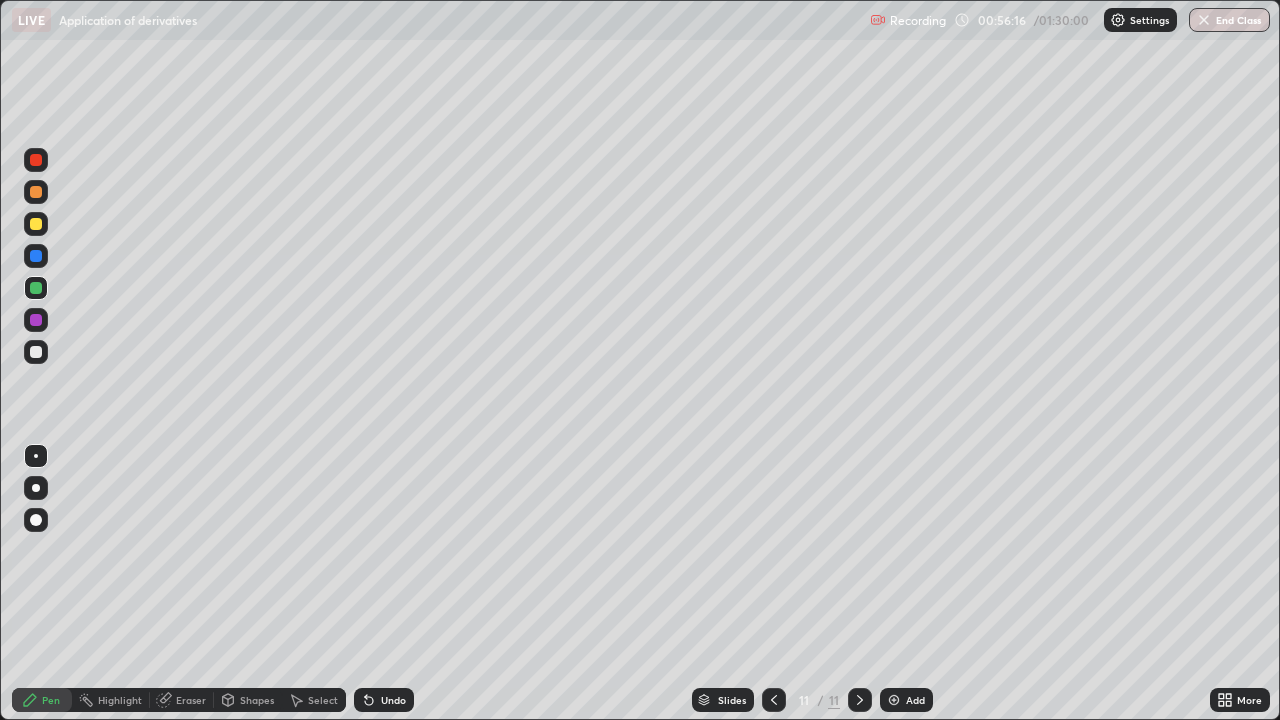 click at bounding box center [894, 700] 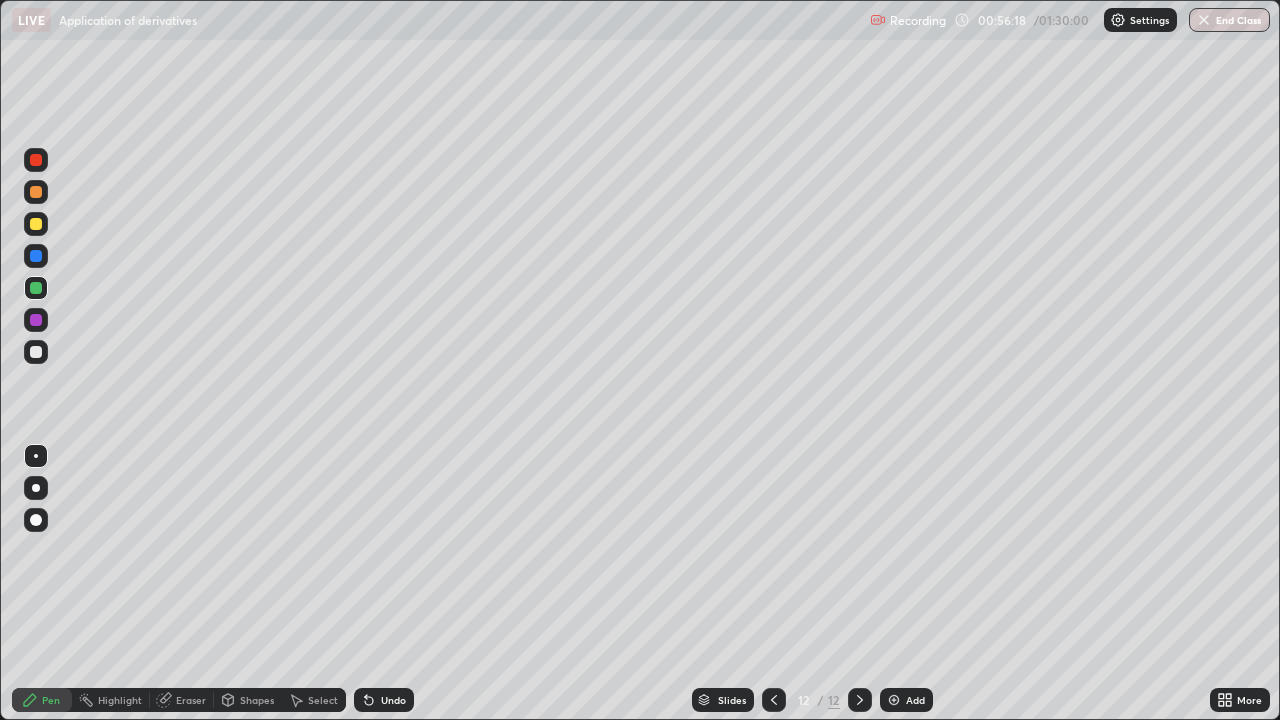 click at bounding box center [36, 352] 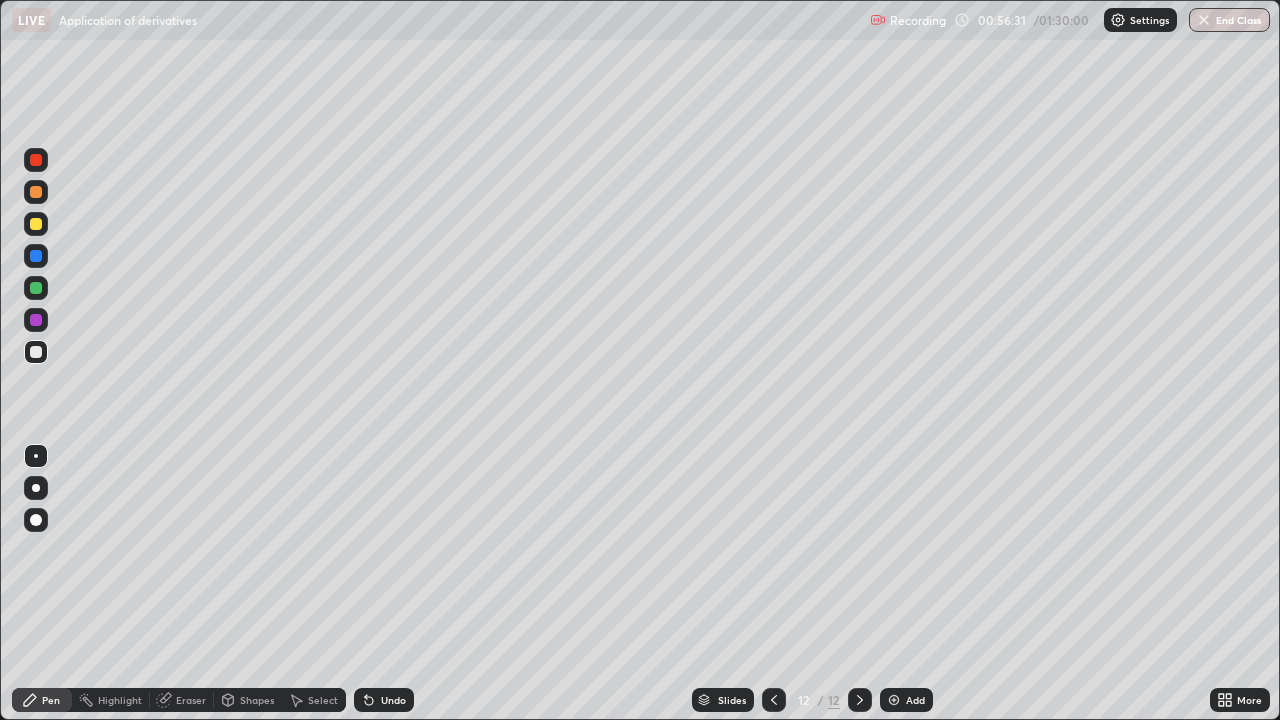 click at bounding box center [36, 288] 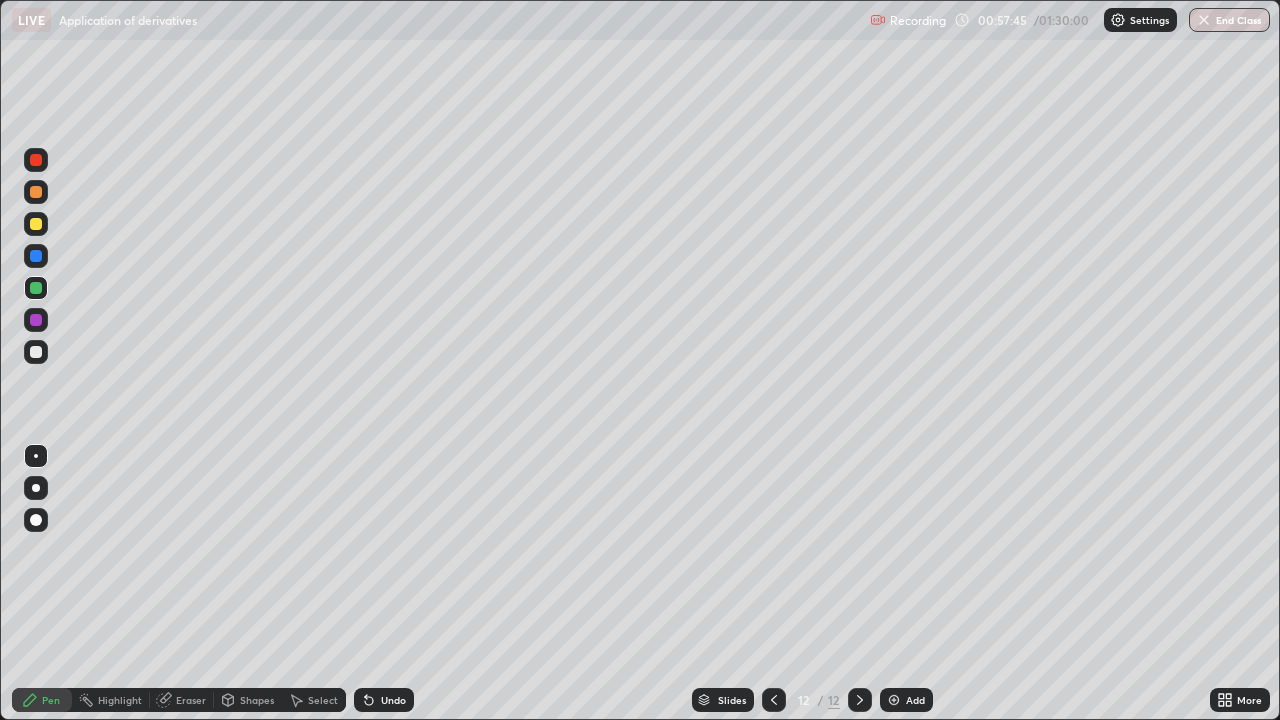 click at bounding box center (36, 224) 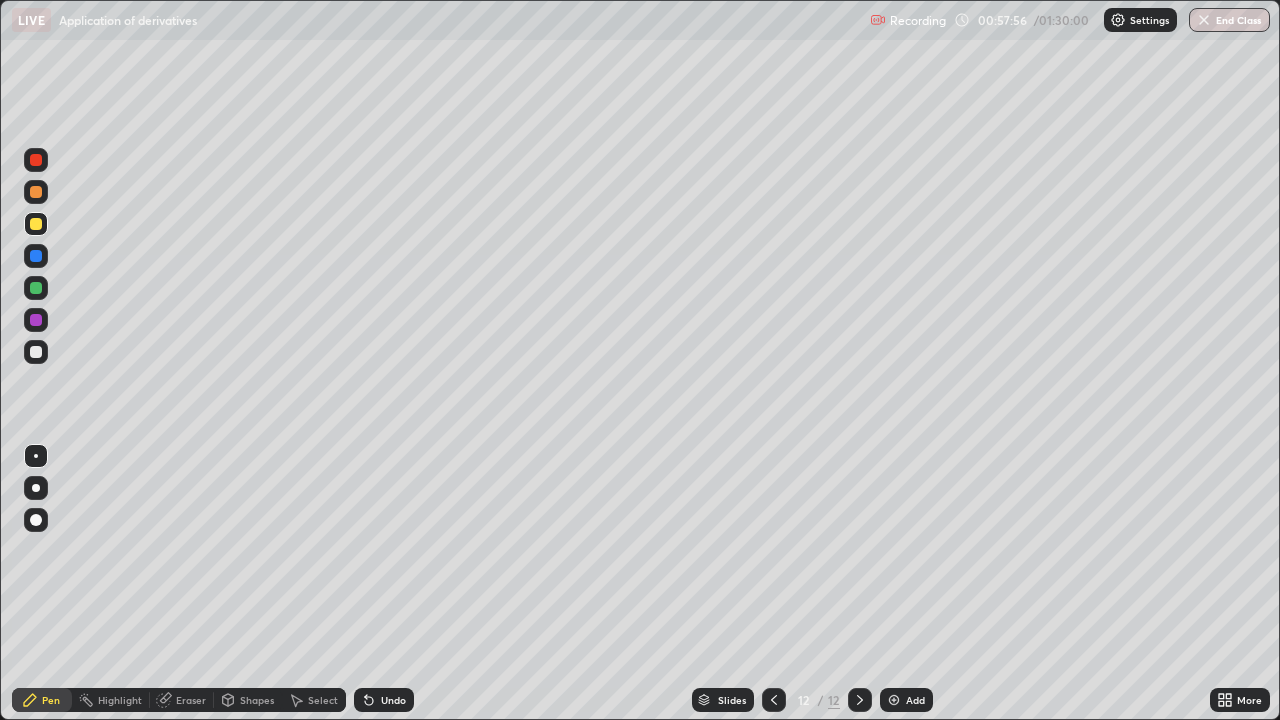 click on "Undo" at bounding box center (384, 700) 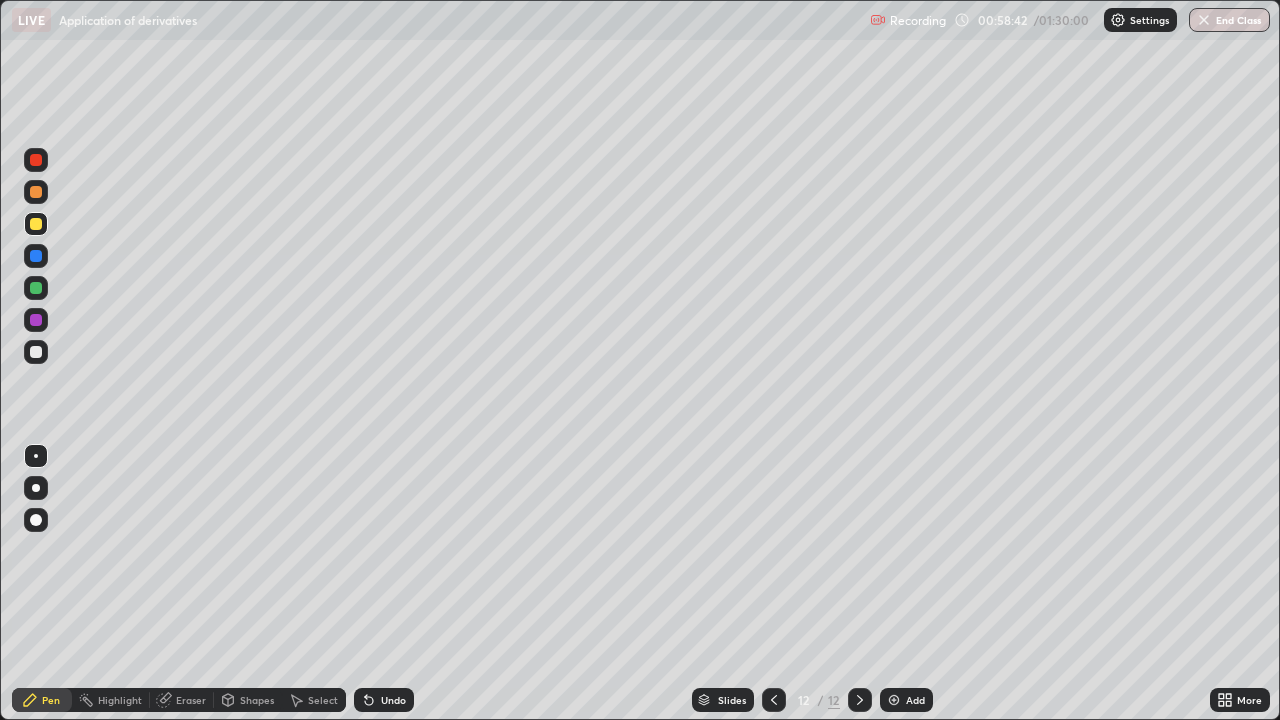 click at bounding box center [774, 700] 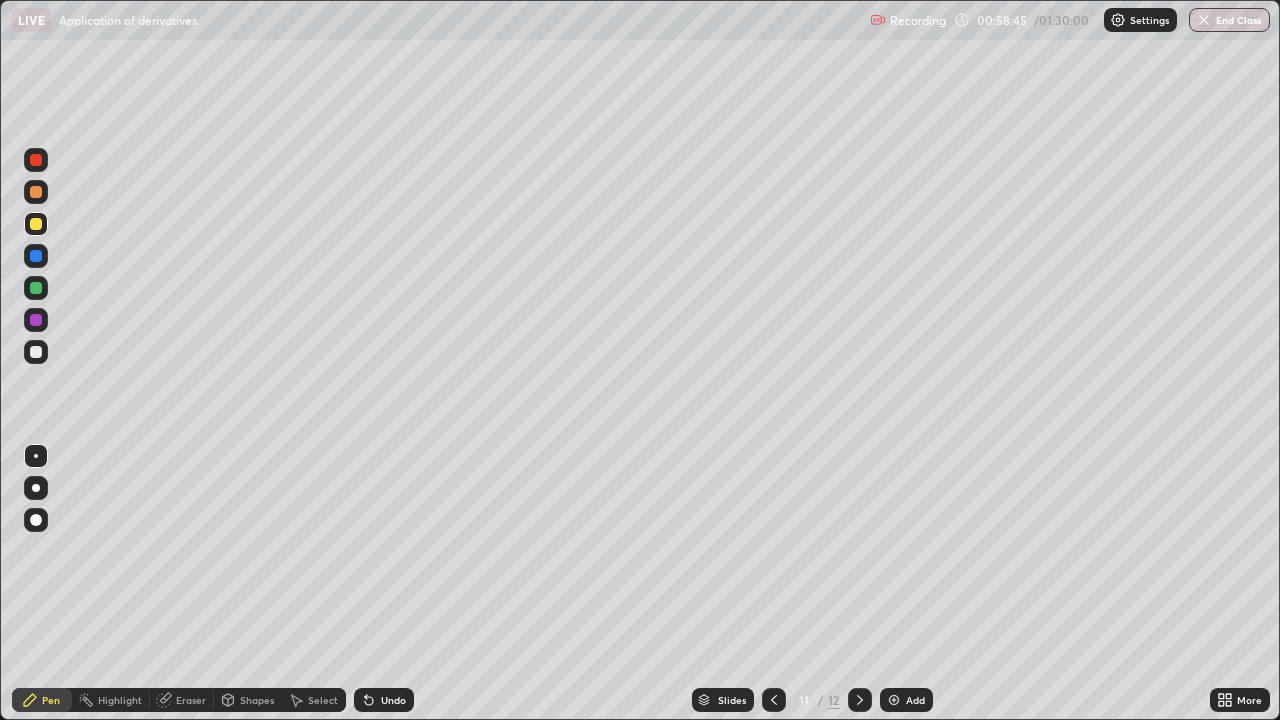 click 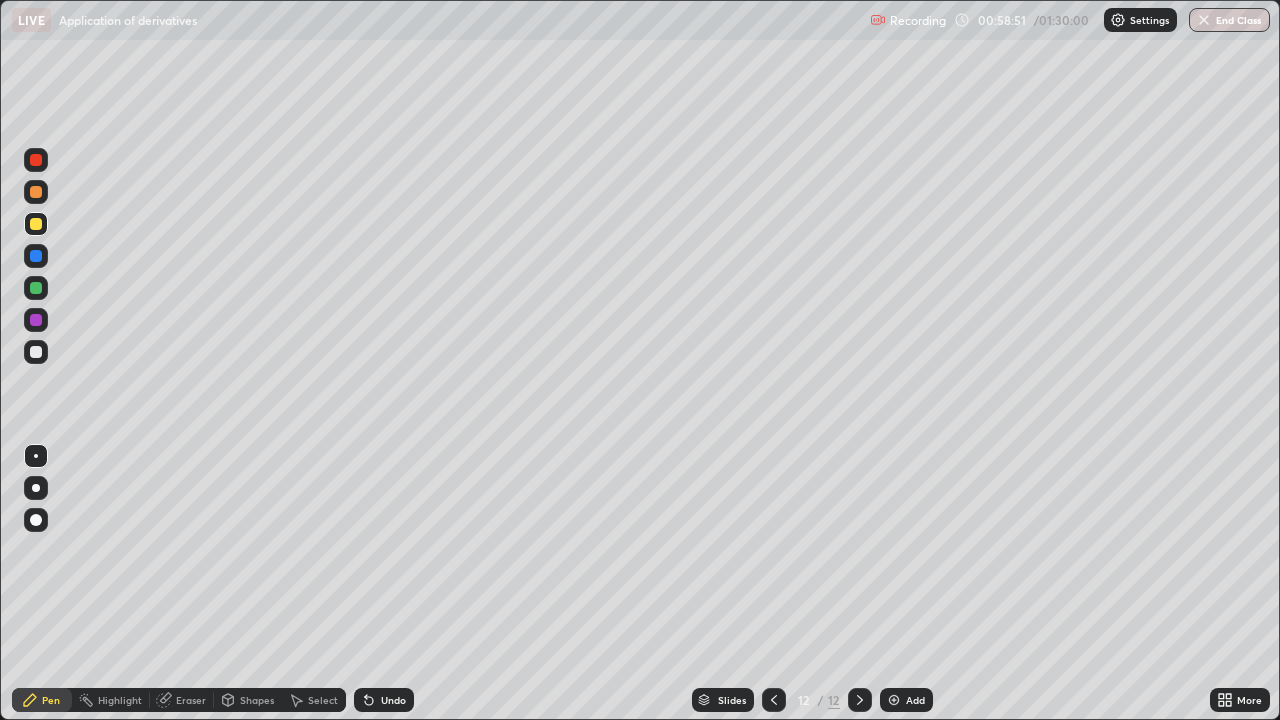 click at bounding box center [36, 160] 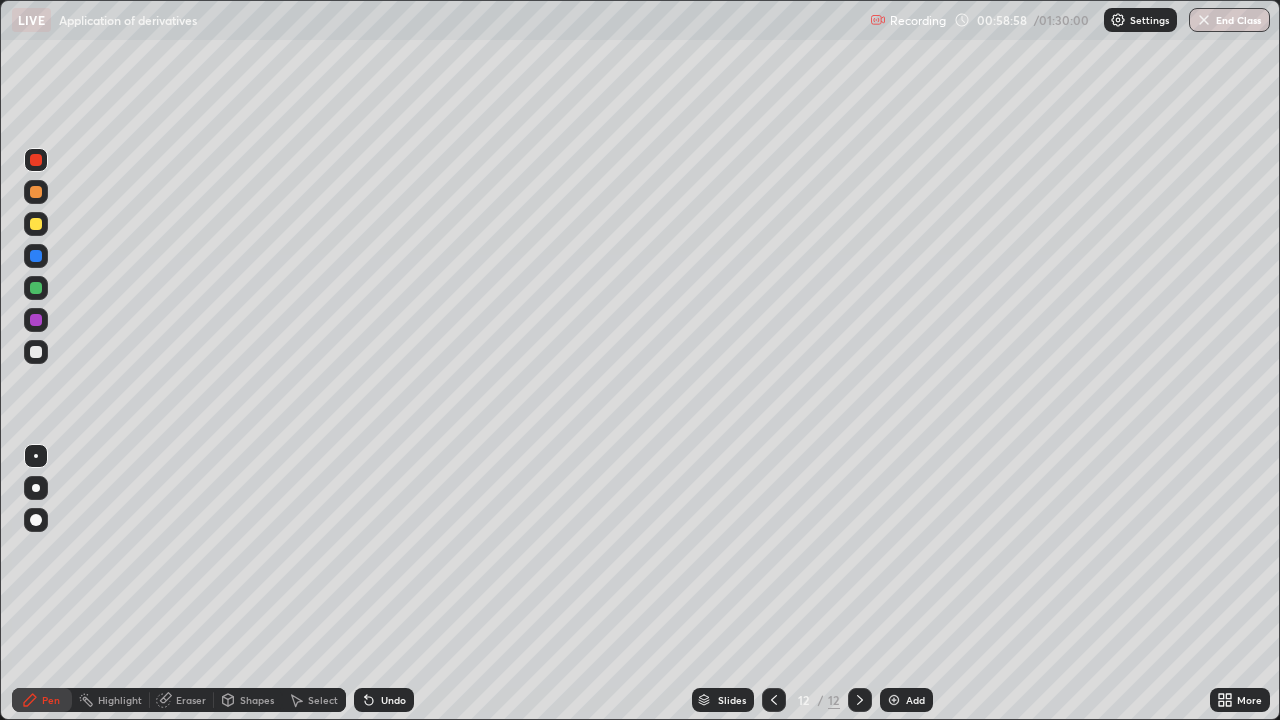 click 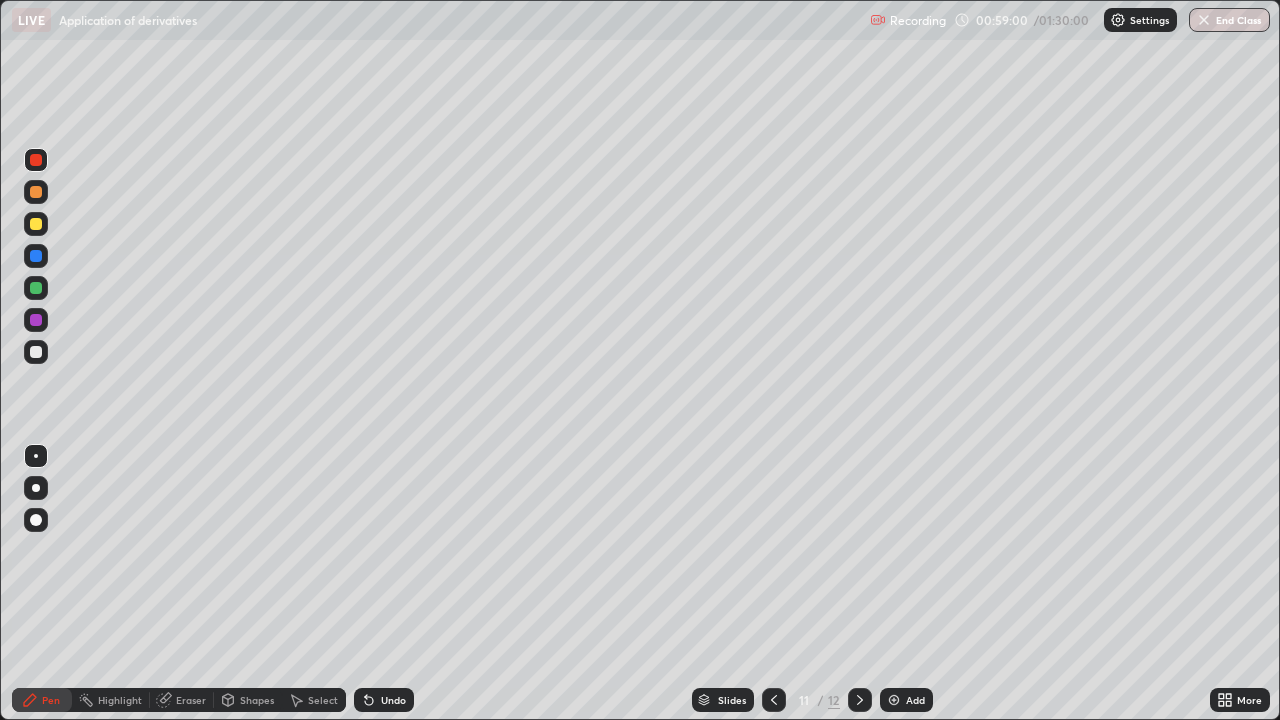 click 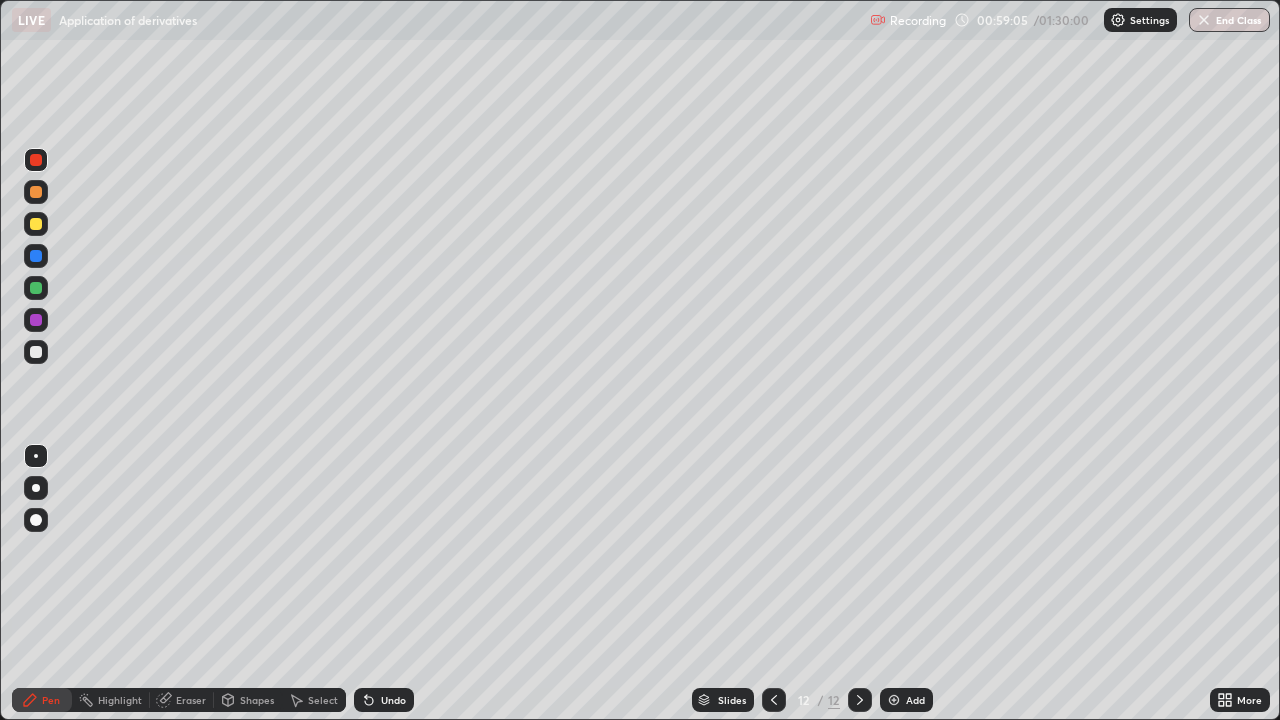 click 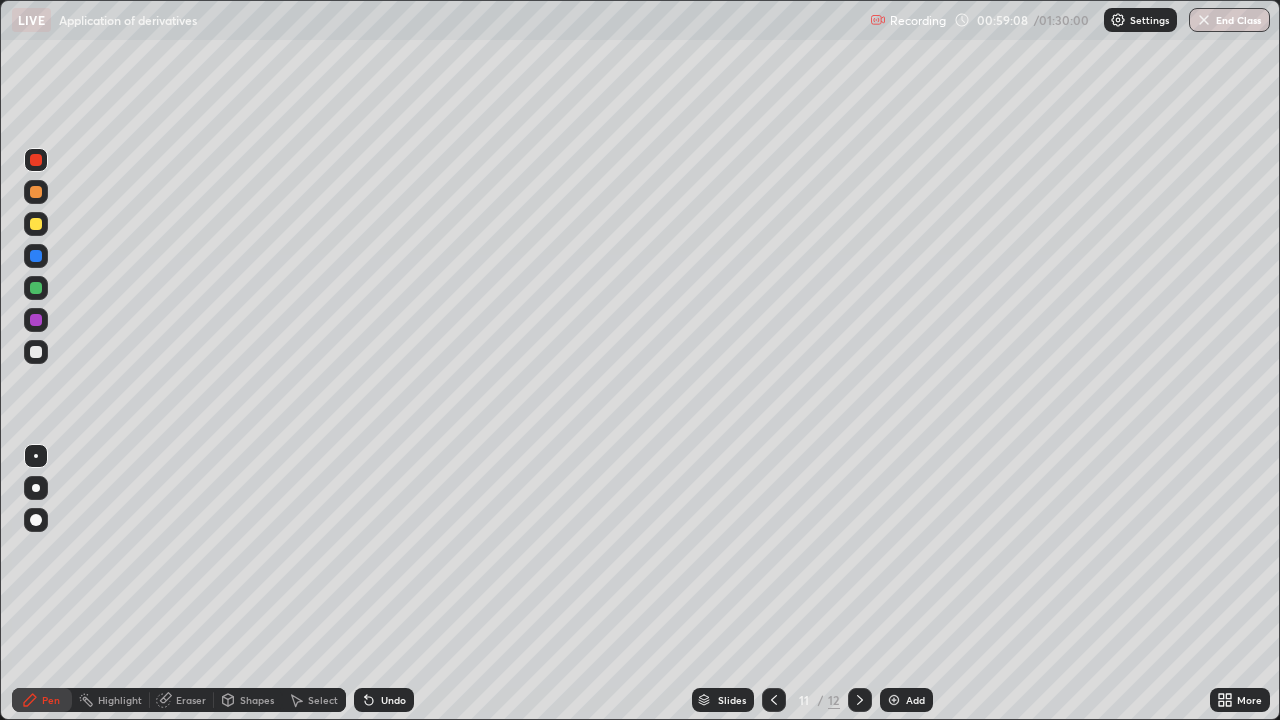 click 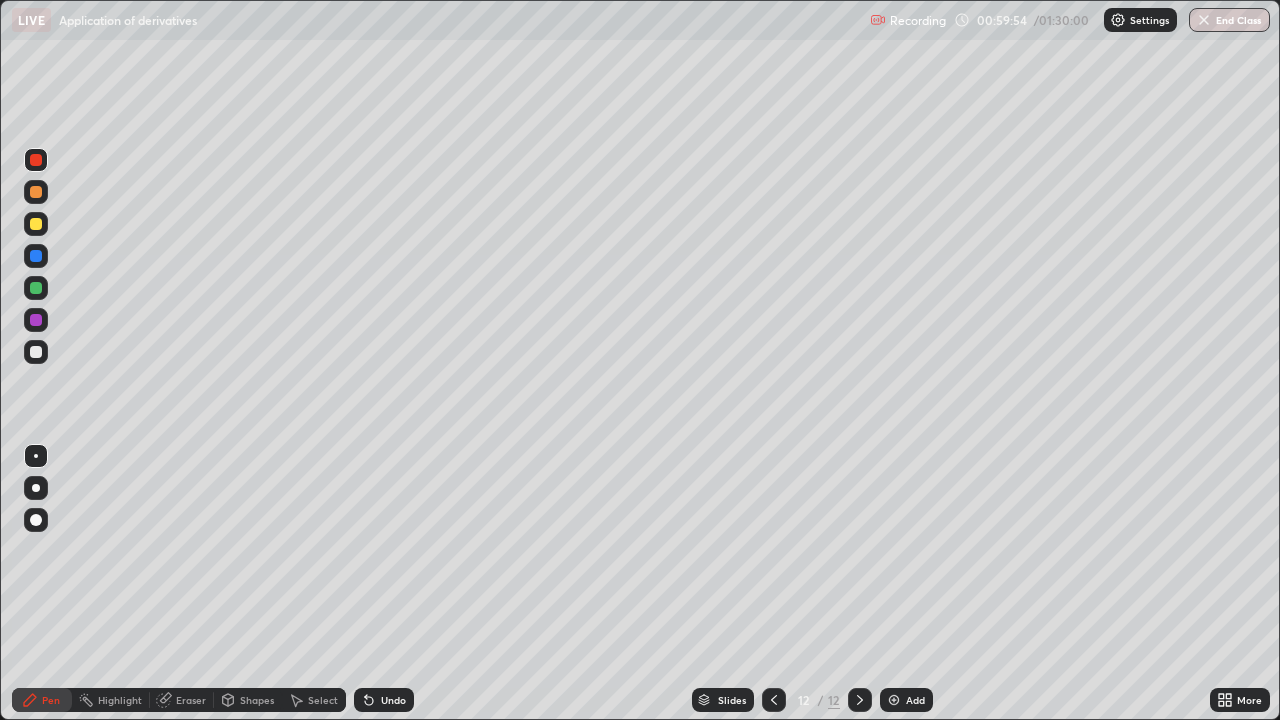 click at bounding box center (894, 700) 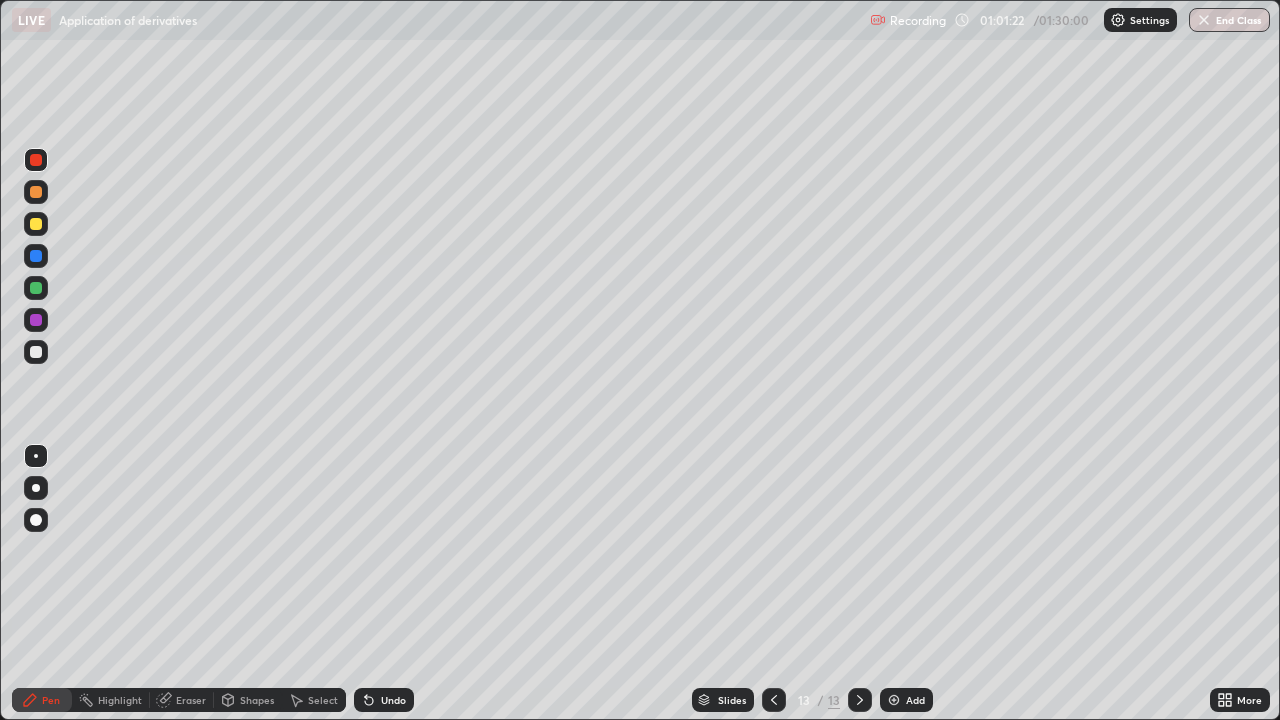 click at bounding box center (894, 700) 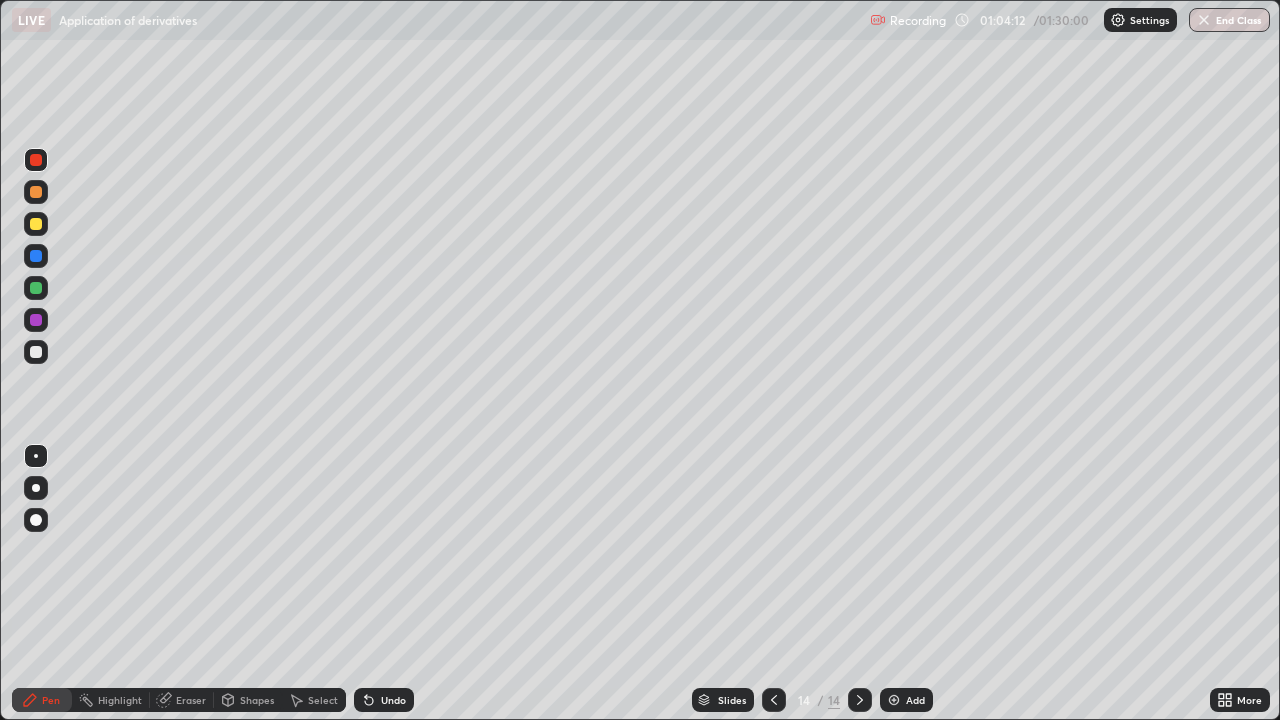 click at bounding box center (36, 288) 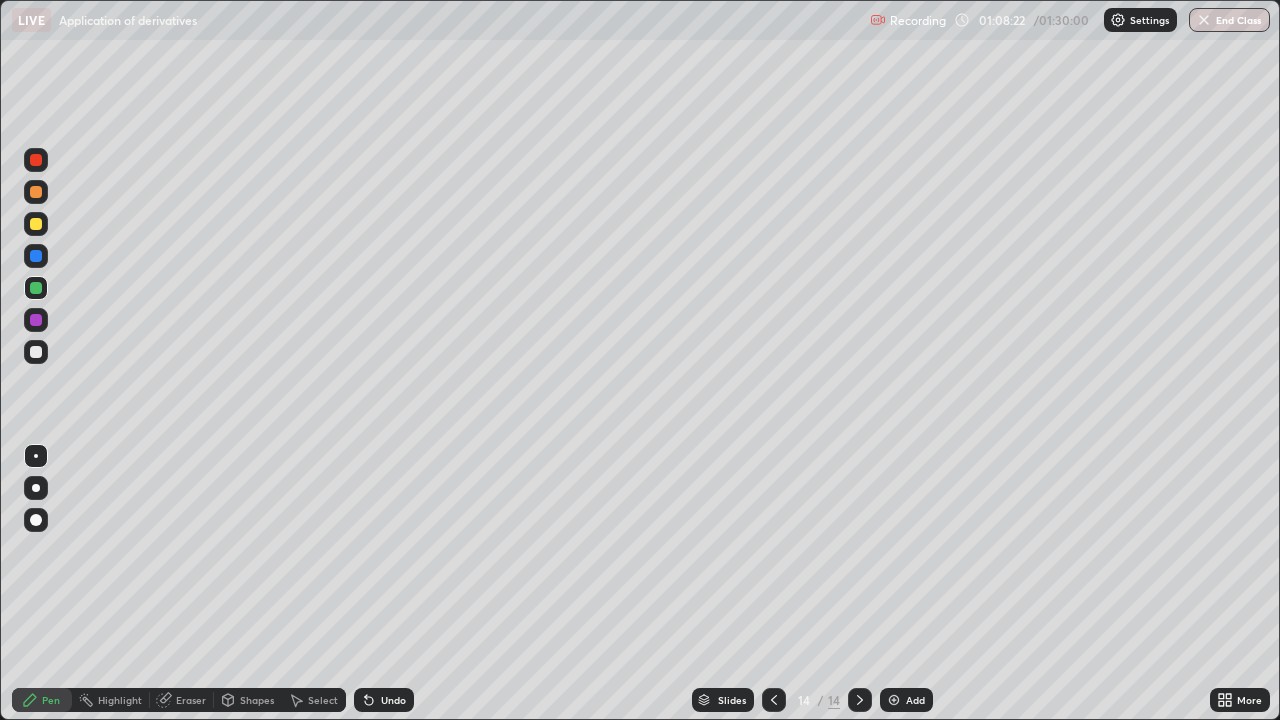 click at bounding box center (894, 700) 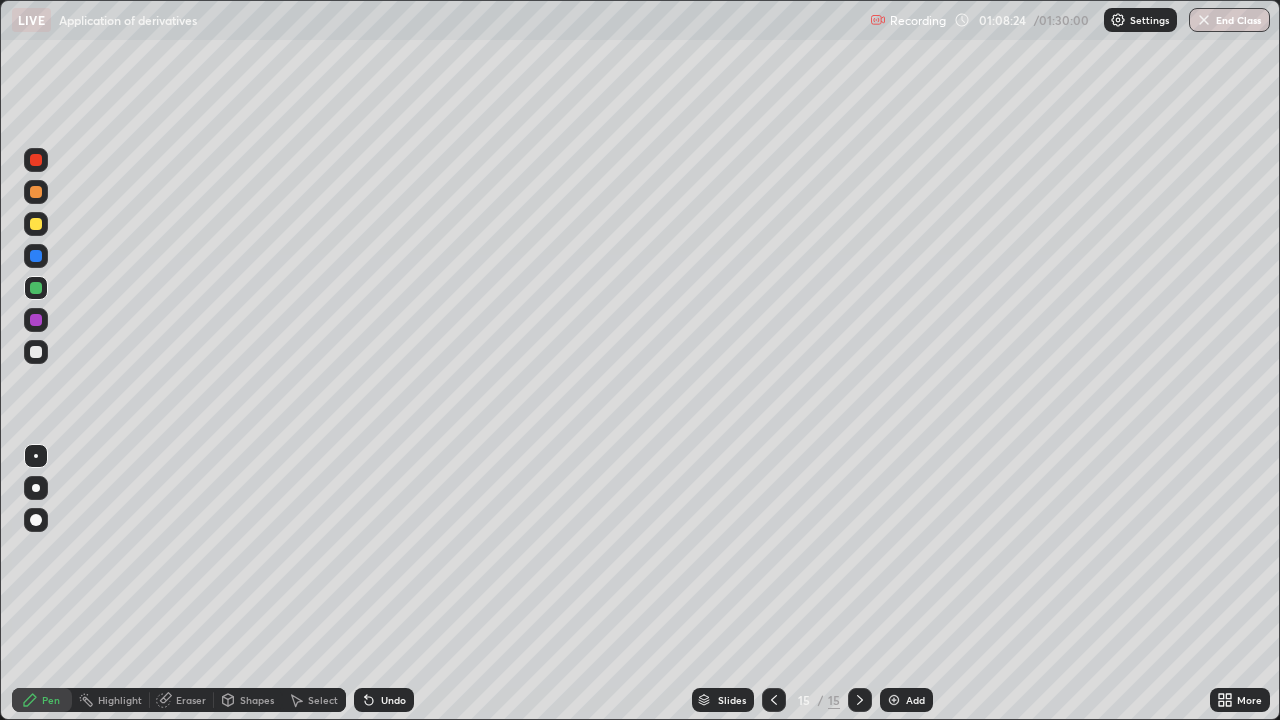 click at bounding box center [36, 224] 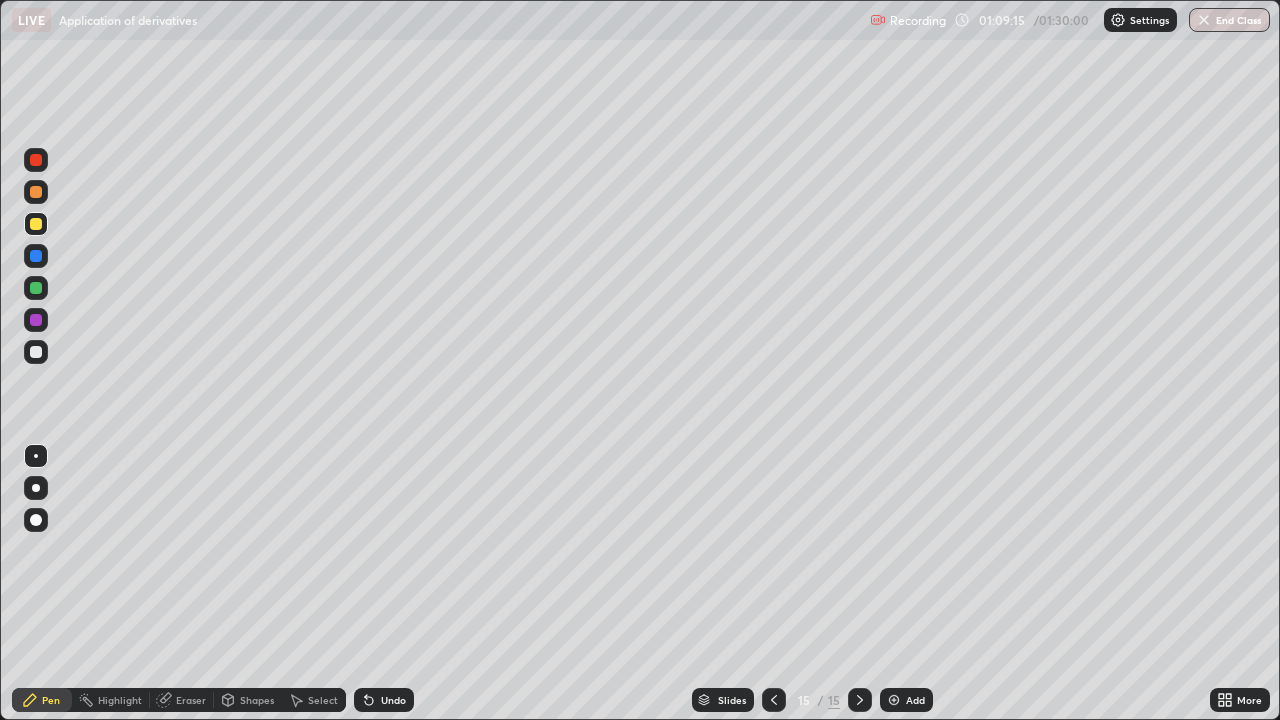 click at bounding box center [36, 160] 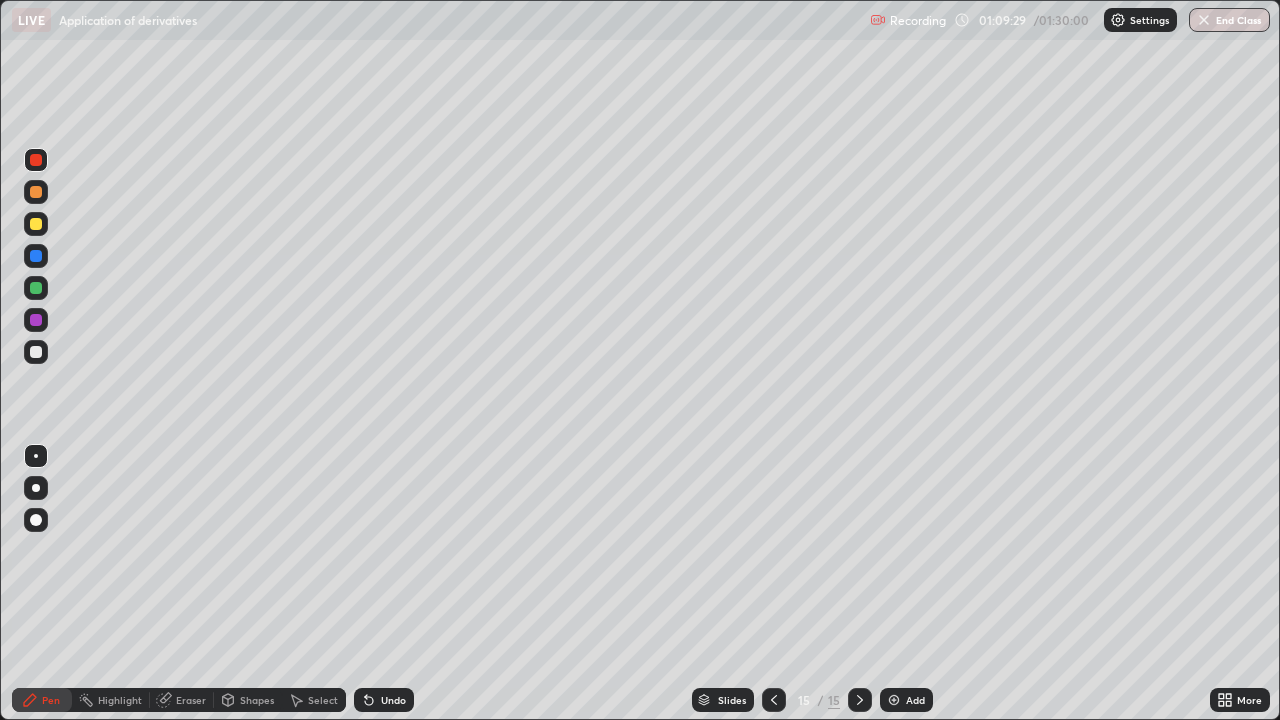 click 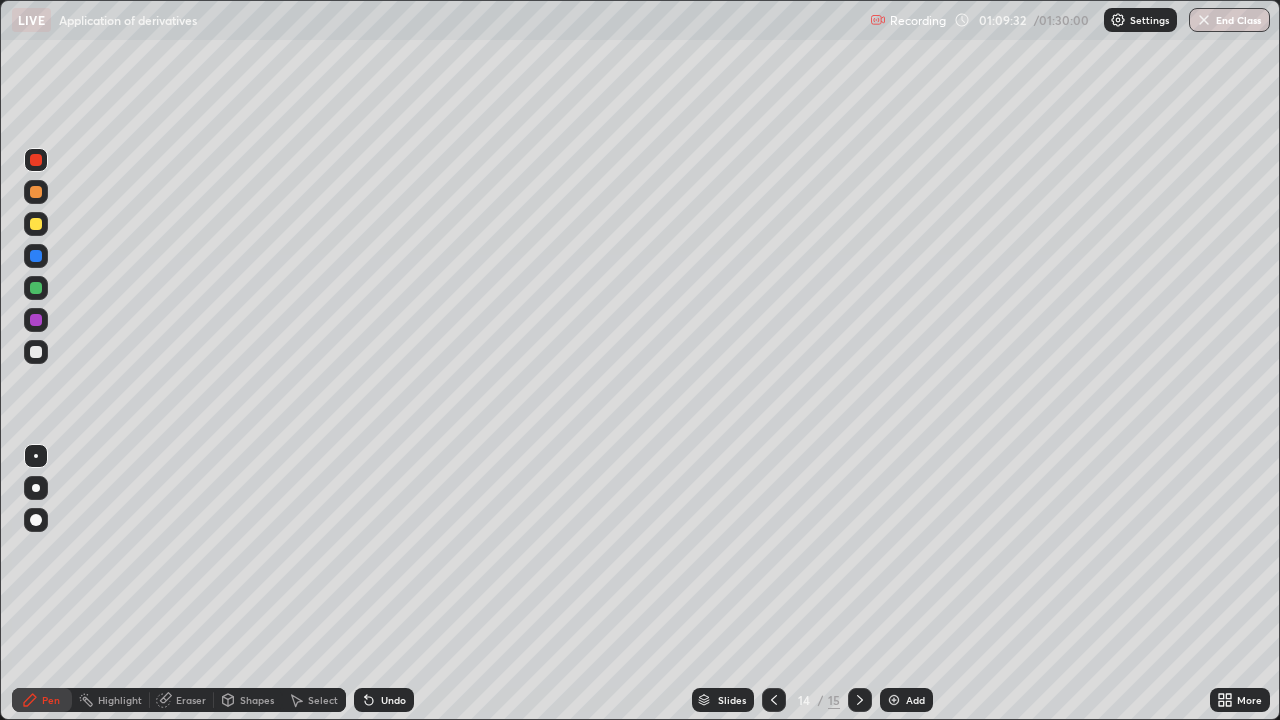 click 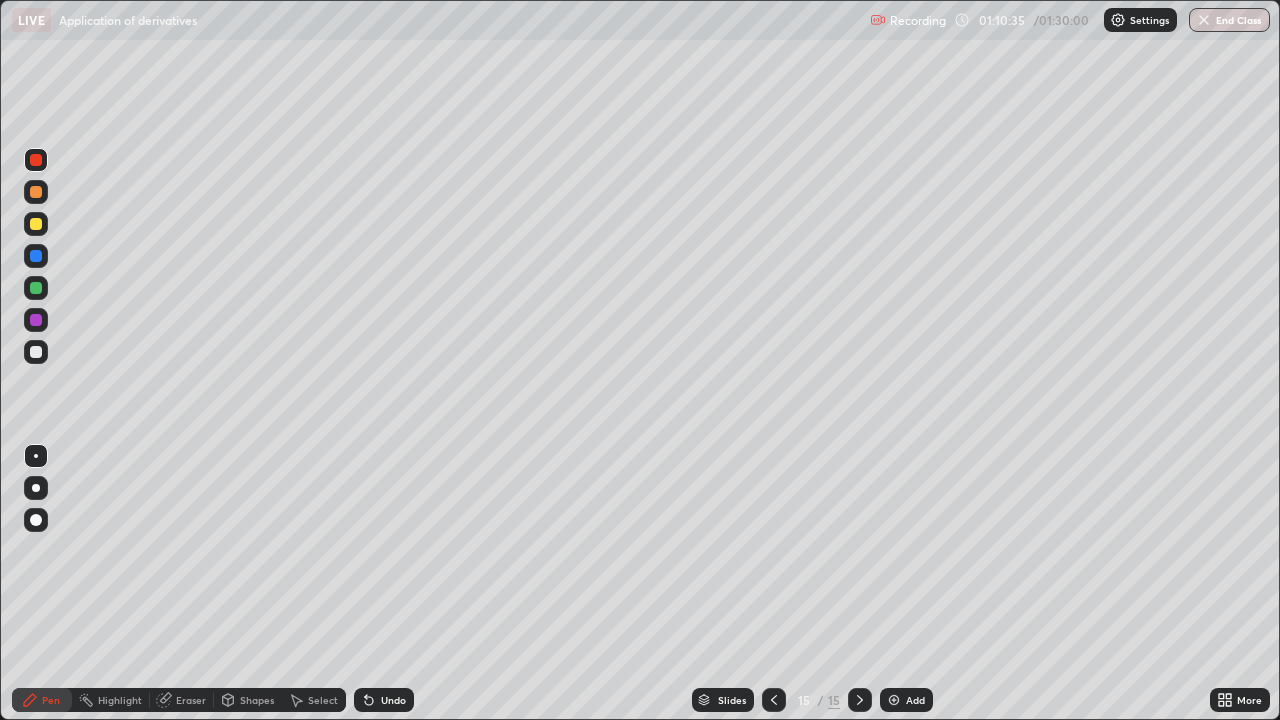 click at bounding box center (894, 700) 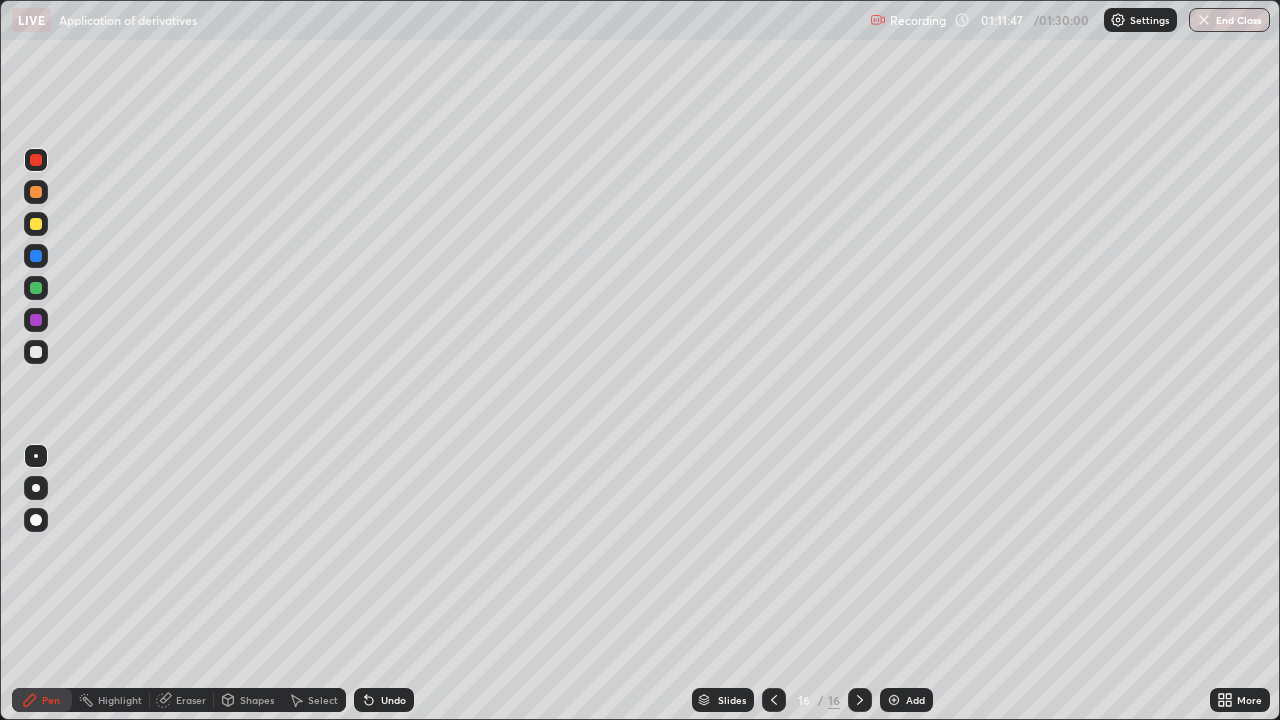 click at bounding box center (36, 352) 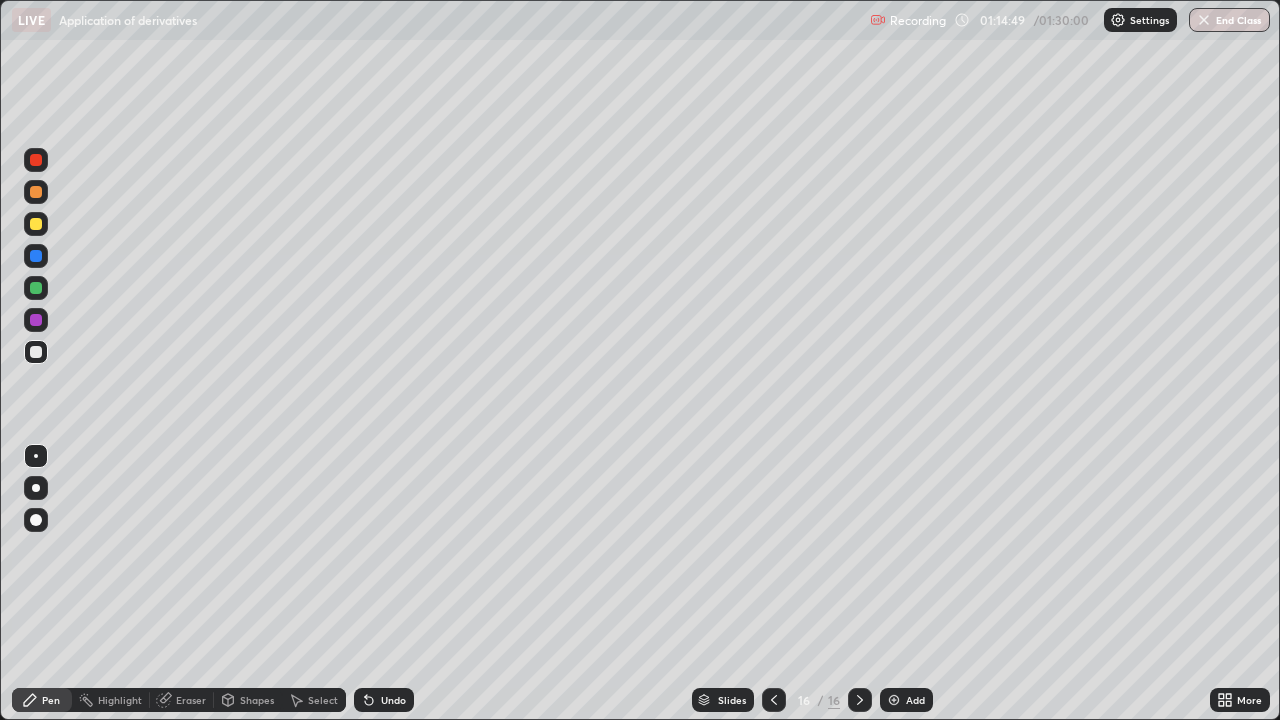 click at bounding box center [894, 700] 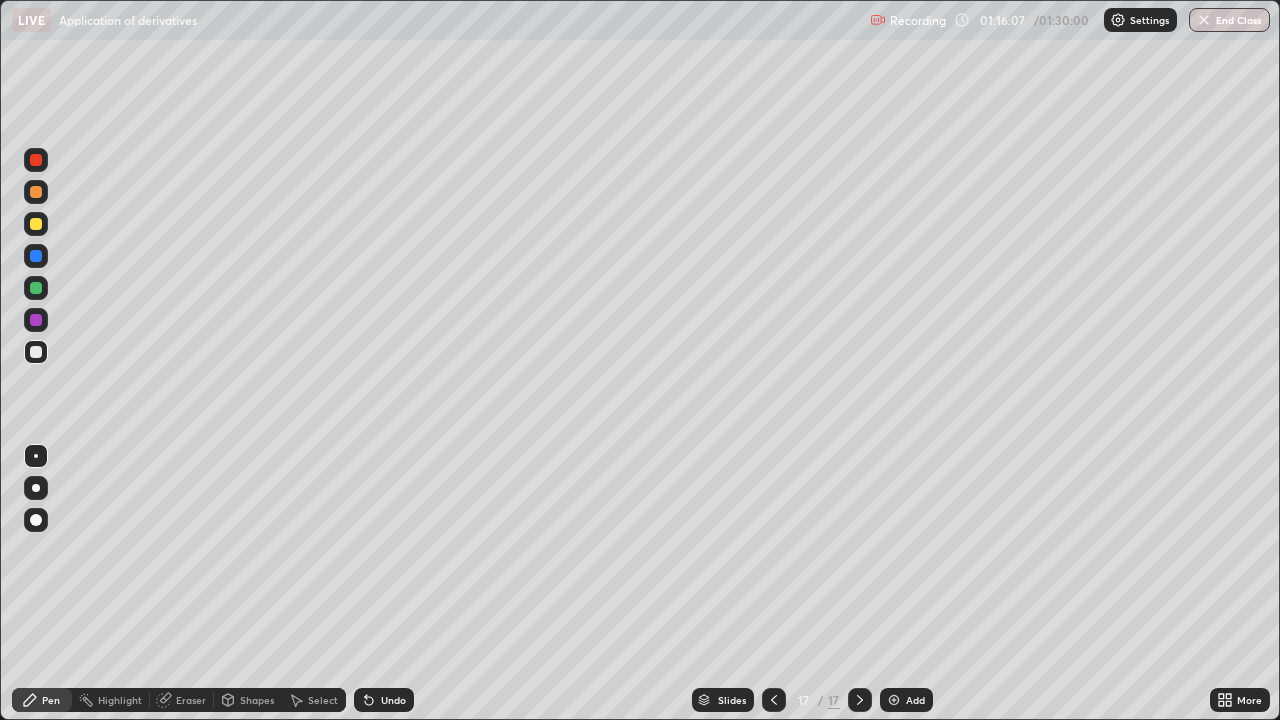 click at bounding box center [36, 224] 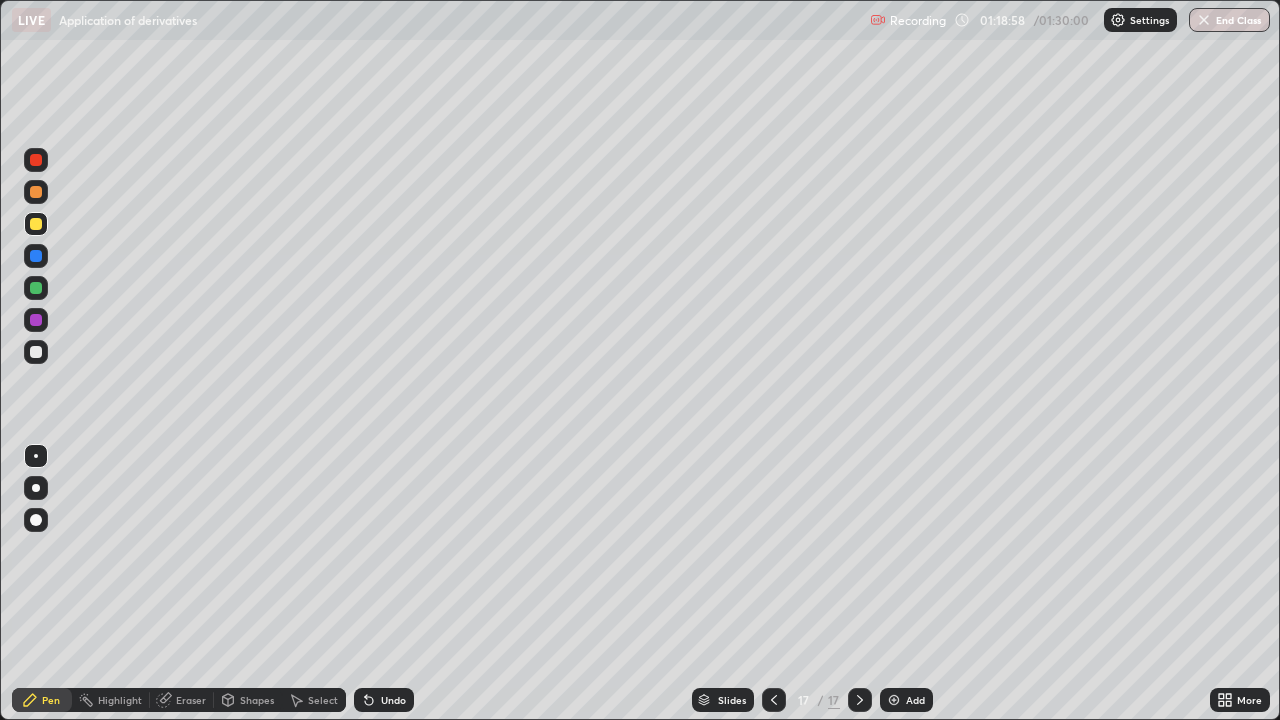 click on "End Class" at bounding box center [1229, 20] 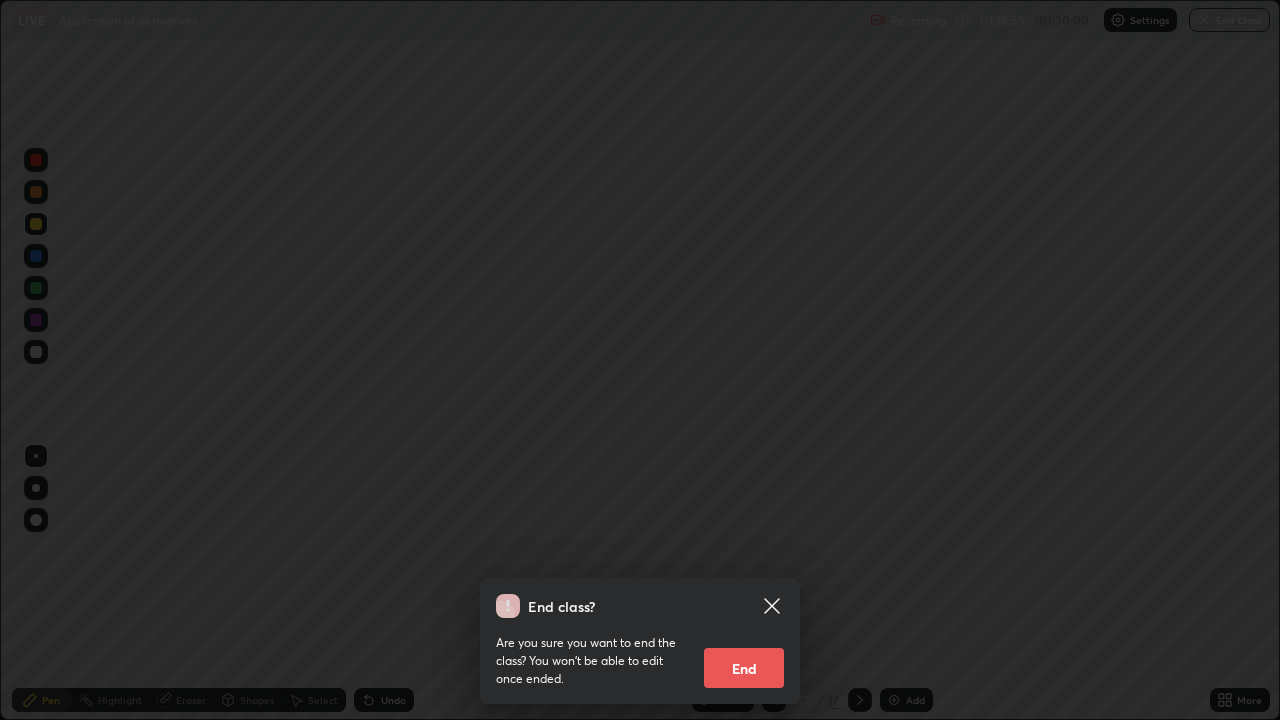 click on "End" at bounding box center [744, 668] 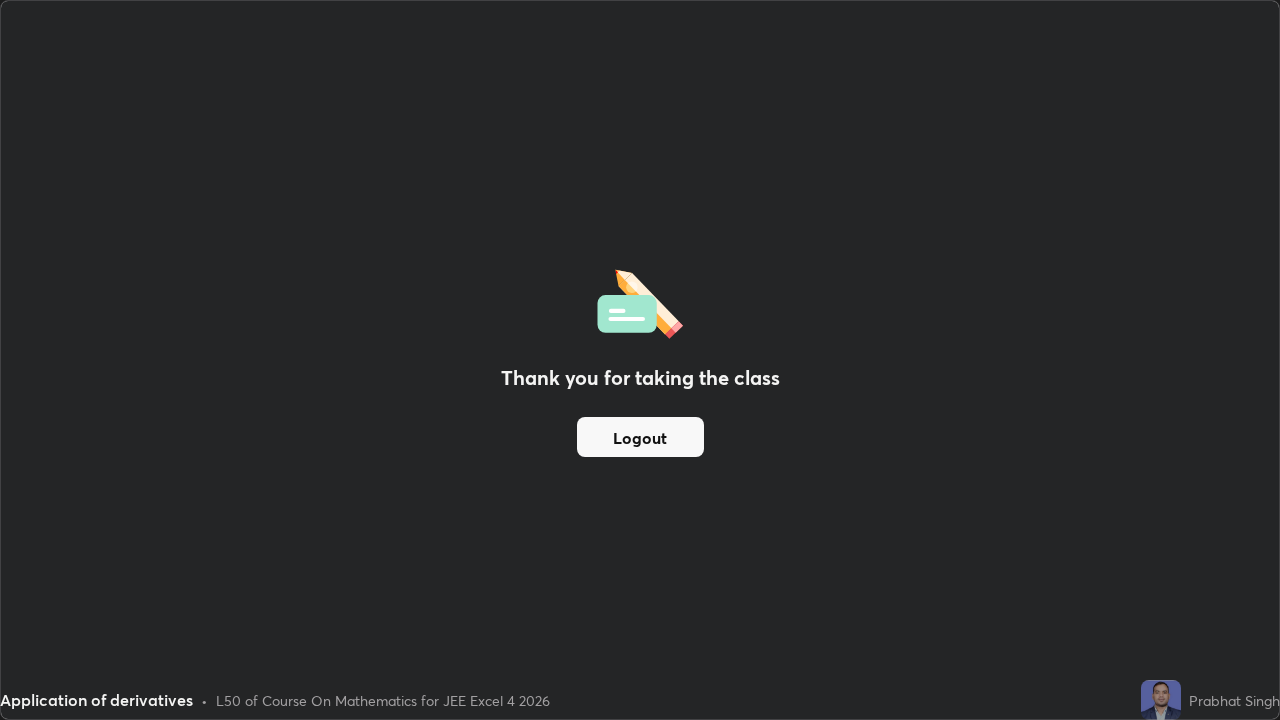 click on "Logout" at bounding box center (640, 437) 